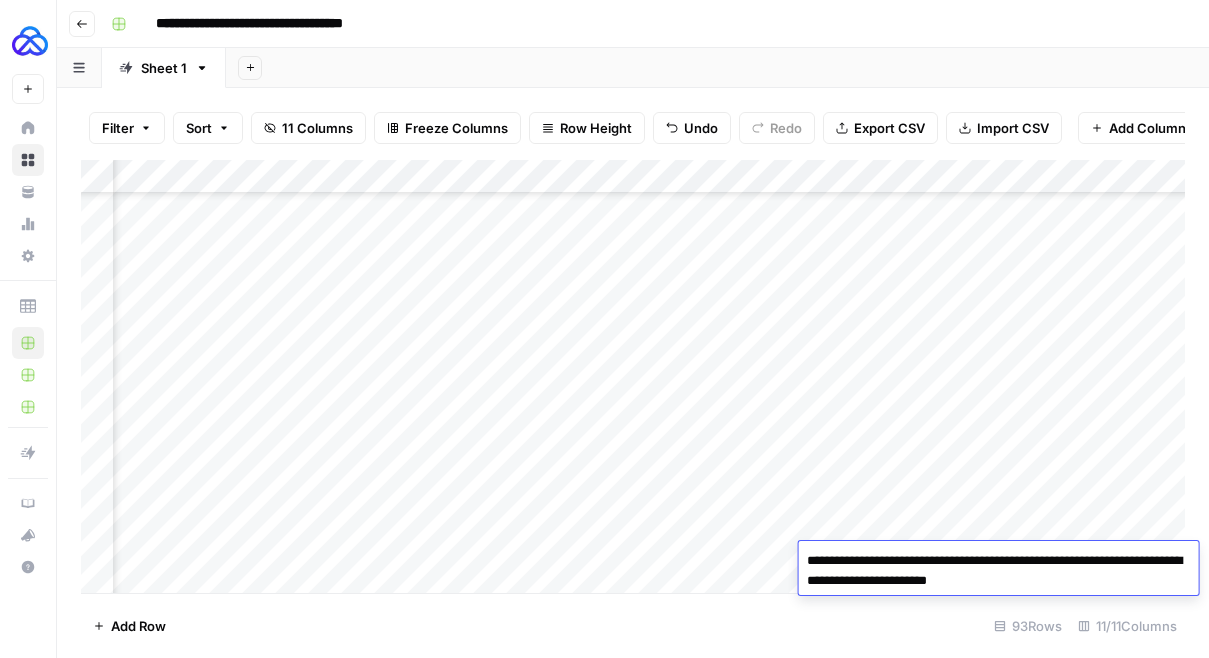 scroll, scrollTop: 0, scrollLeft: 0, axis: both 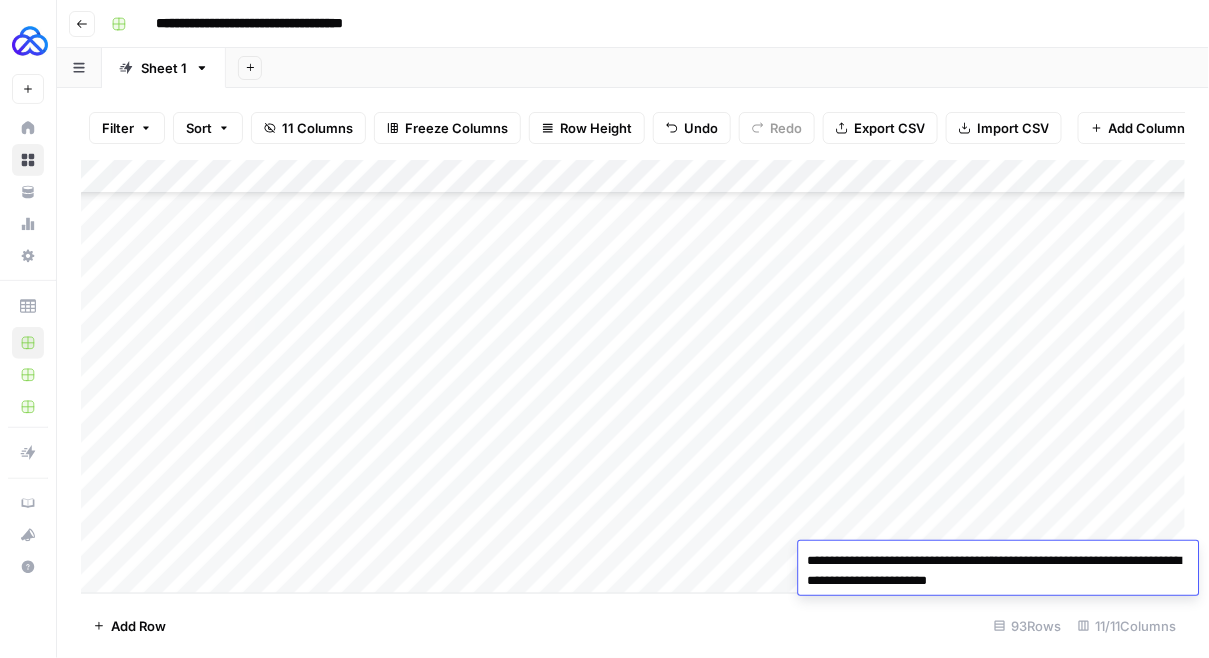click on "Add Column" at bounding box center [633, 377] 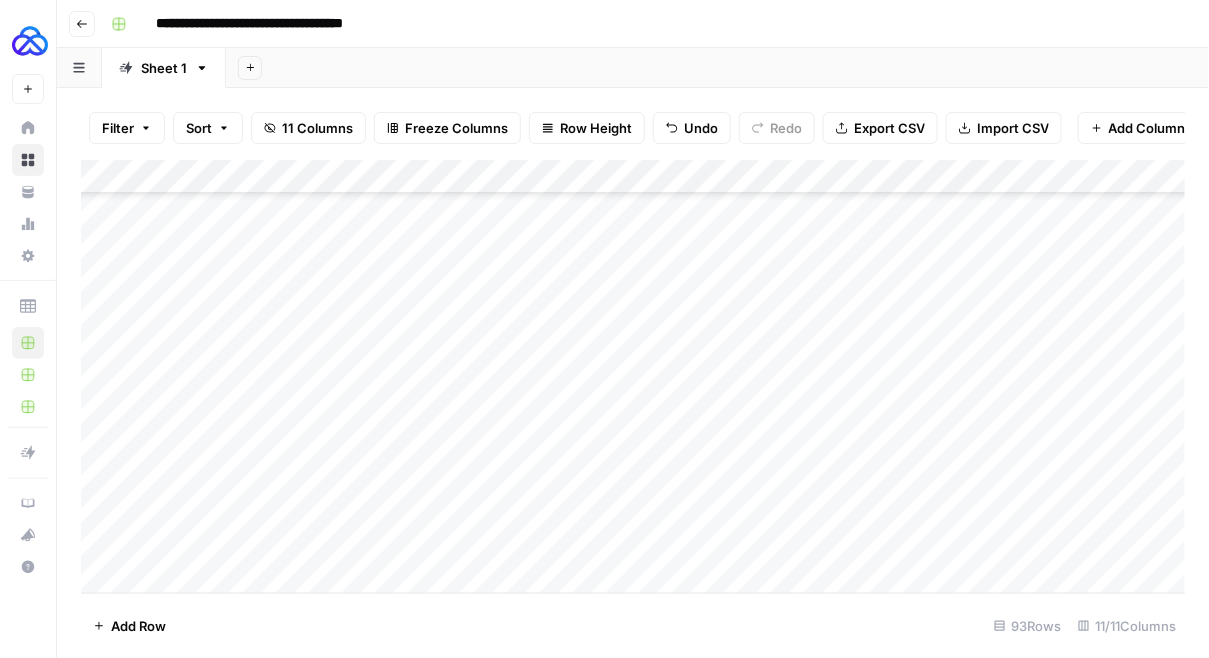 scroll, scrollTop: 2828, scrollLeft: 0, axis: vertical 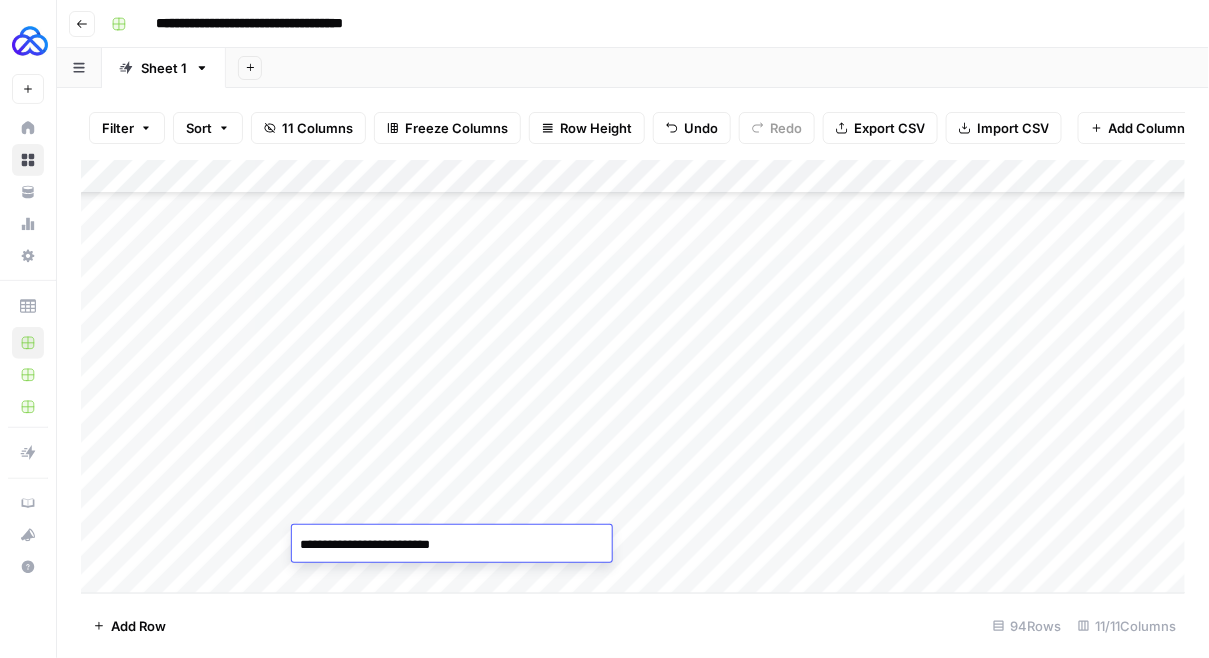 type on "**********" 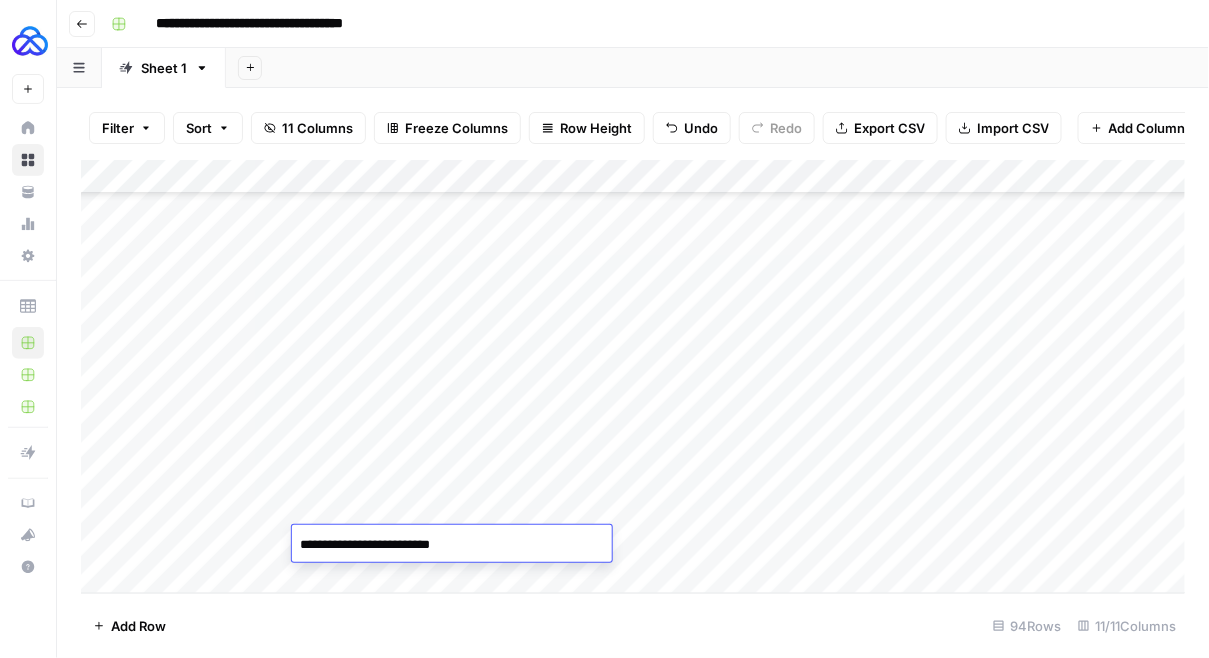 click on "Add Column" at bounding box center (633, 377) 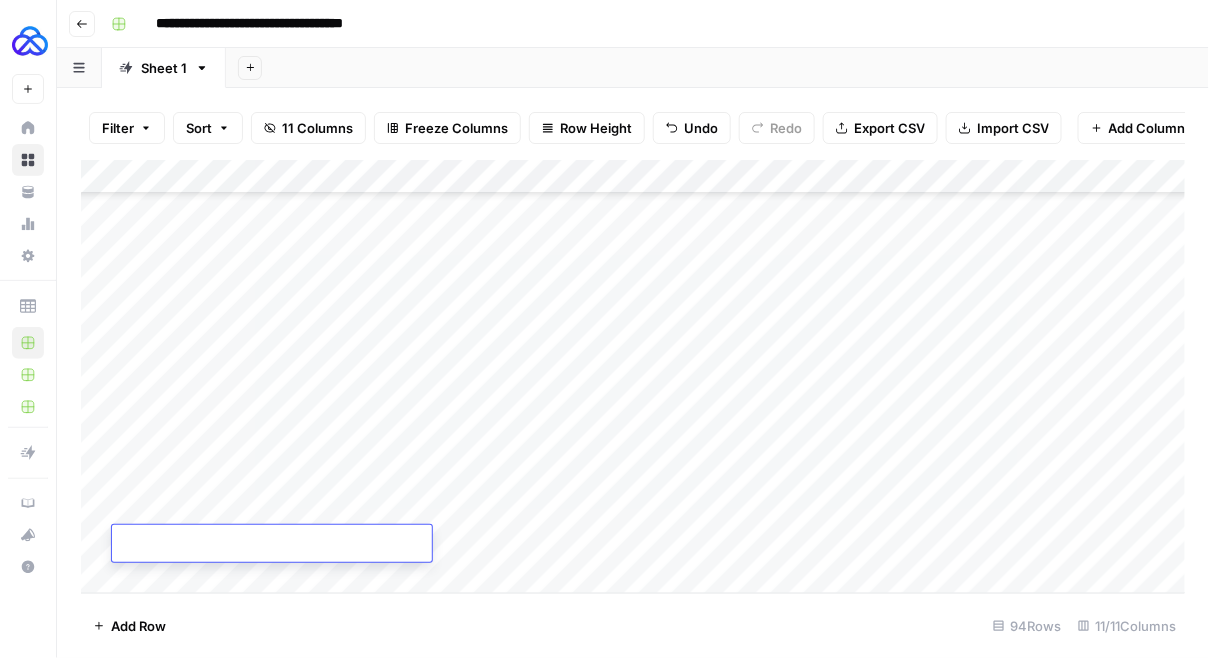 type on "**********" 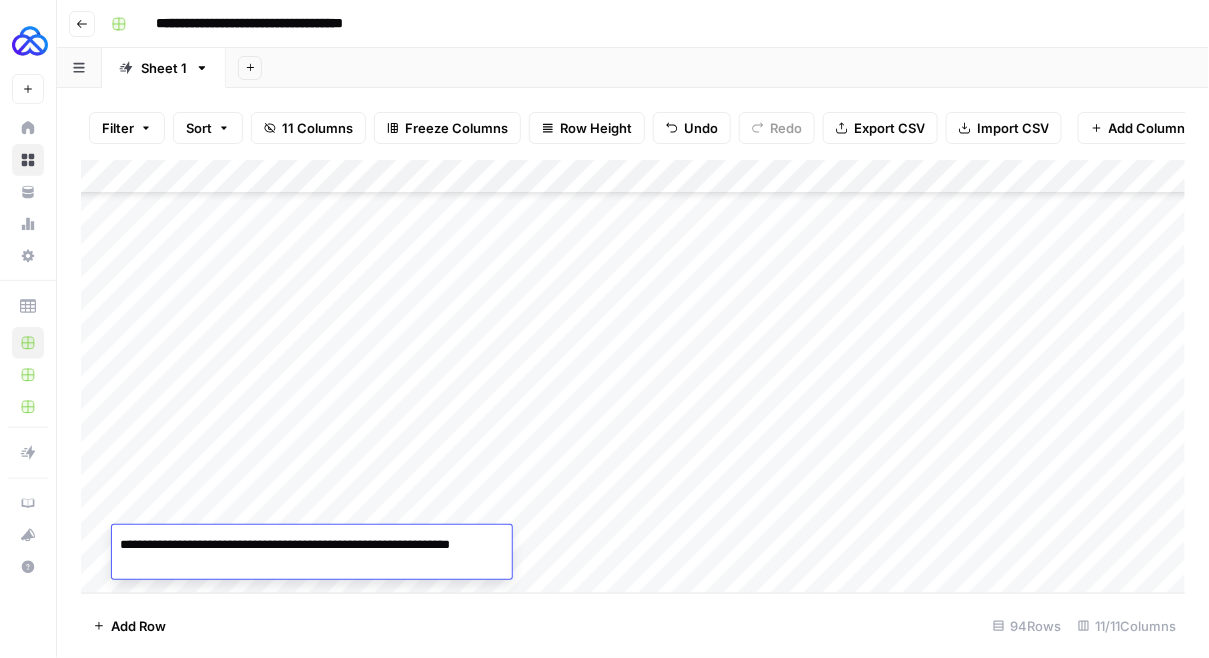 click on "Add Column" at bounding box center (633, 377) 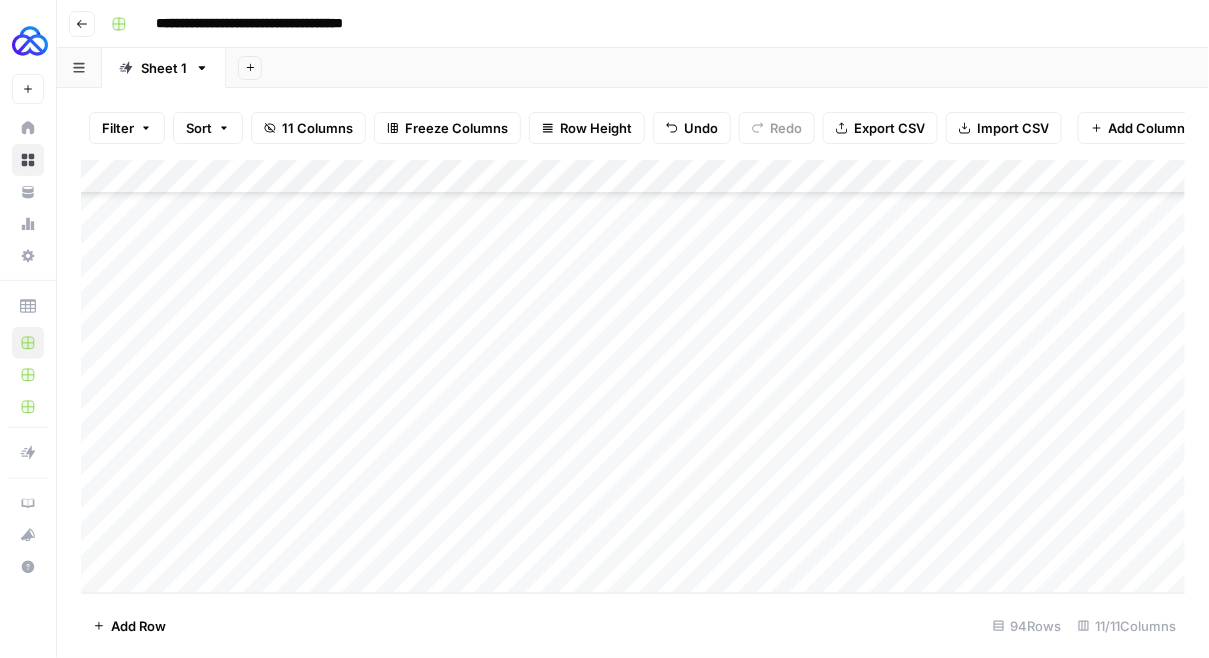 click on "Add Column" at bounding box center (633, 377) 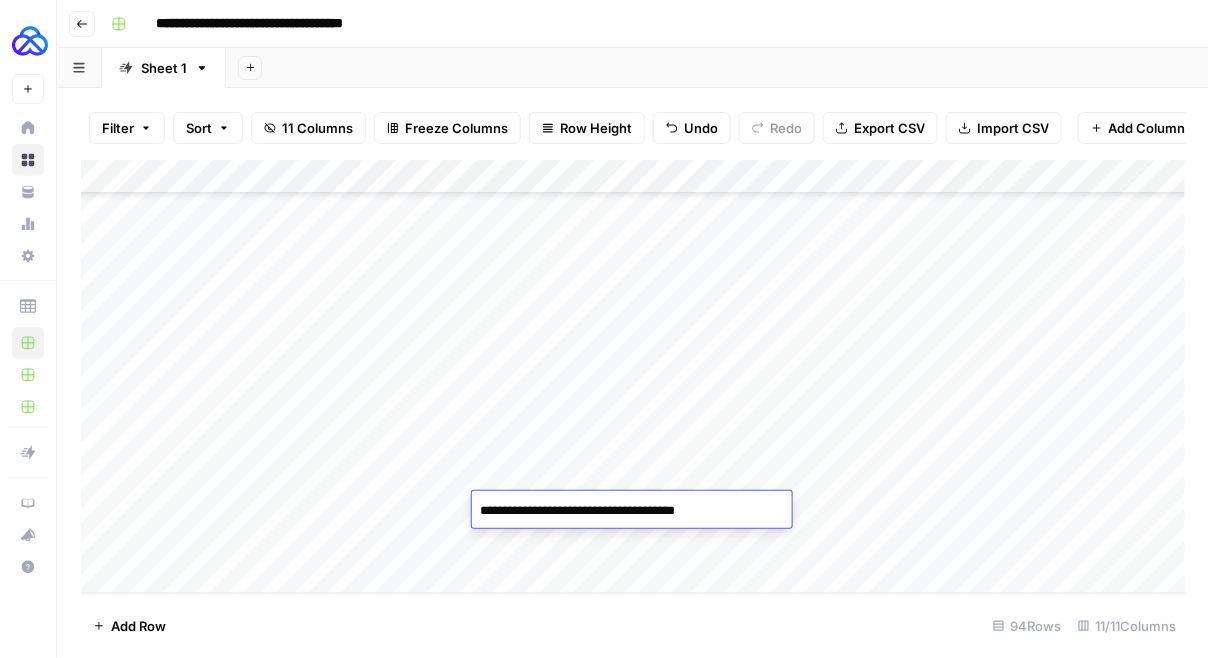 click on "**********" at bounding box center [632, 511] 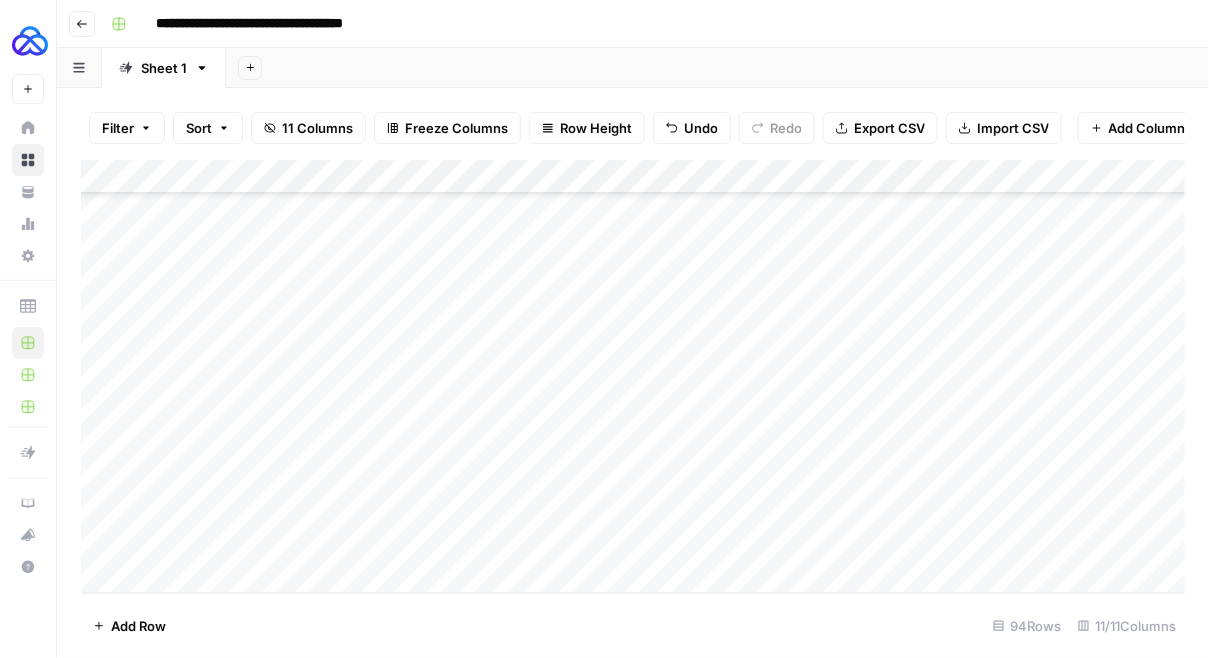 click on "Add Column" at bounding box center (633, 377) 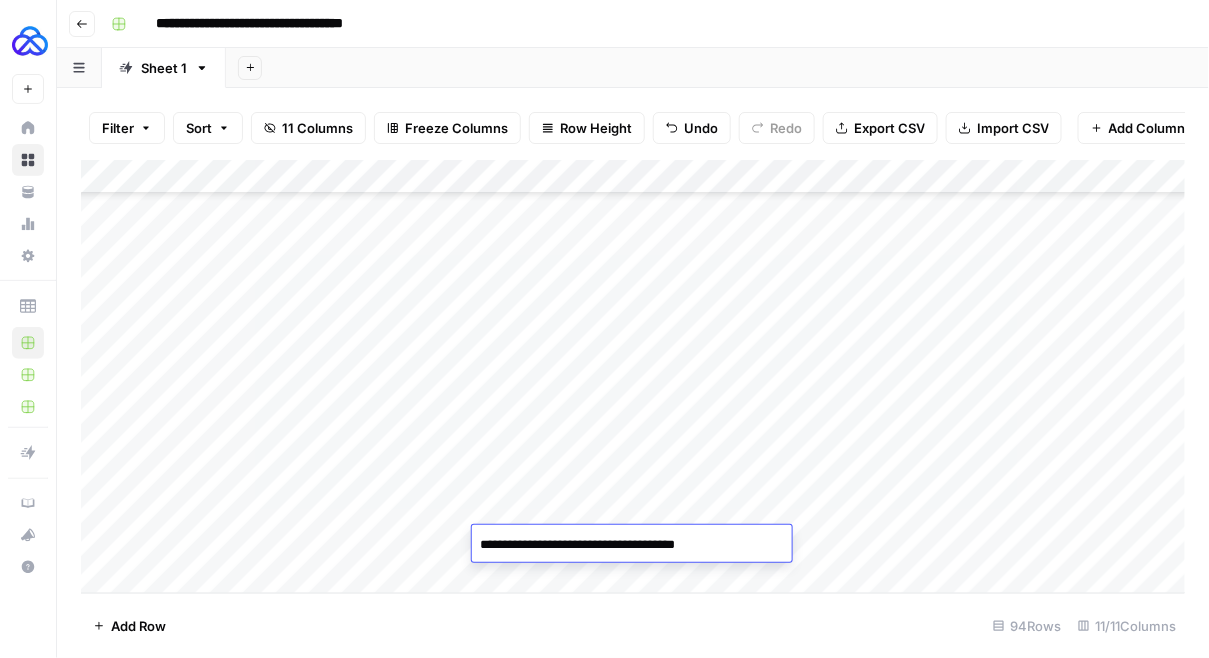 click on "Add Column" at bounding box center (633, 377) 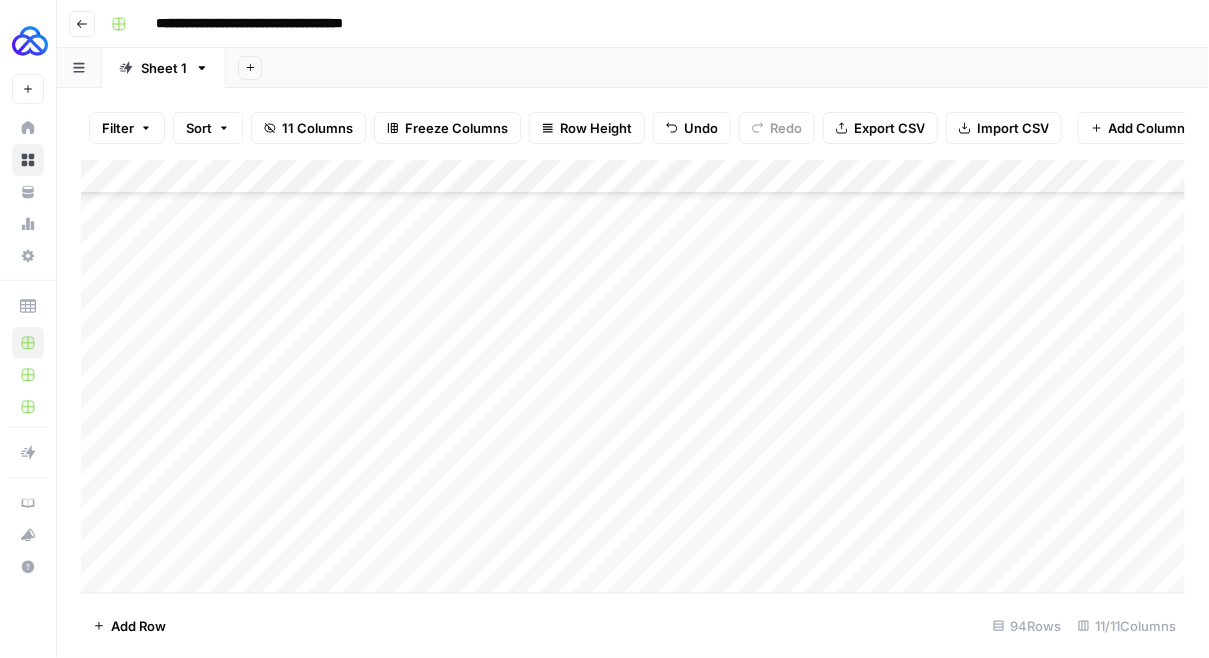 click on "Add Column" at bounding box center [633, 377] 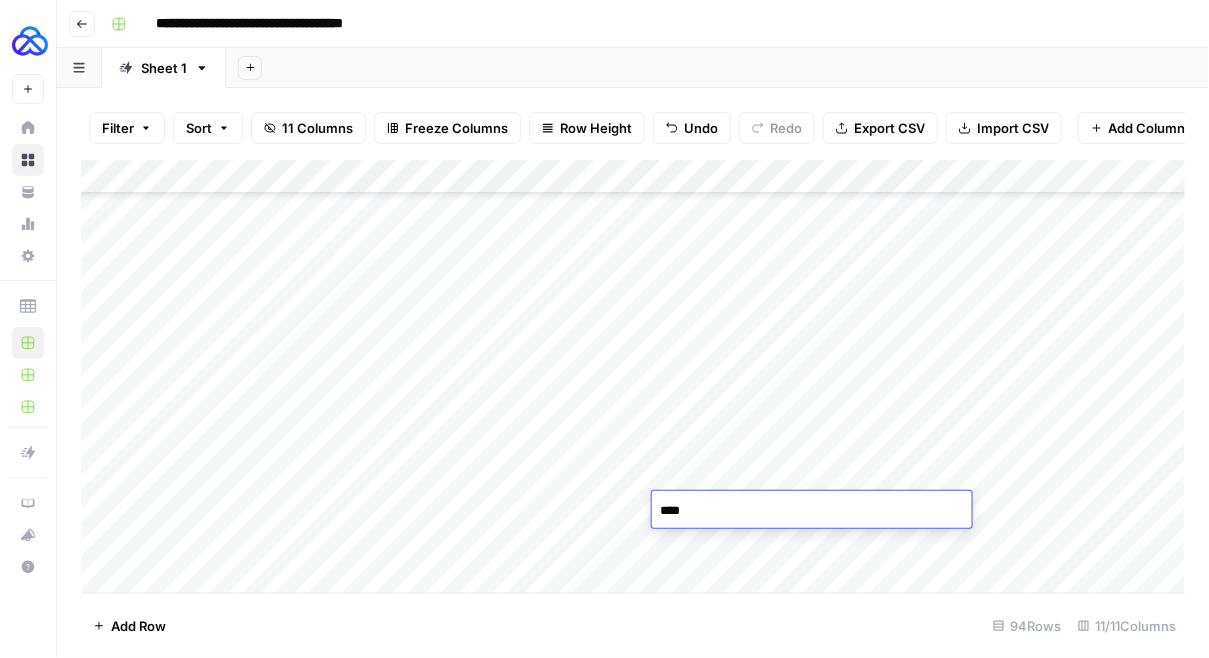 click on "Add Column" at bounding box center (633, 377) 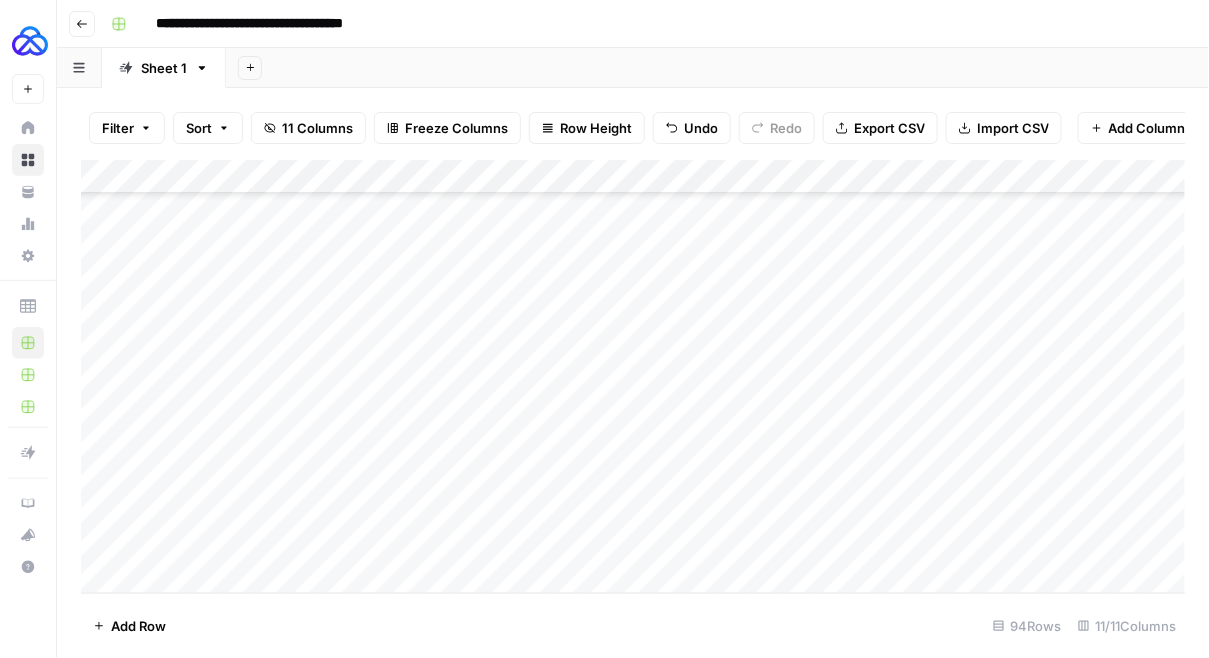 click on "Add Column" at bounding box center (633, 377) 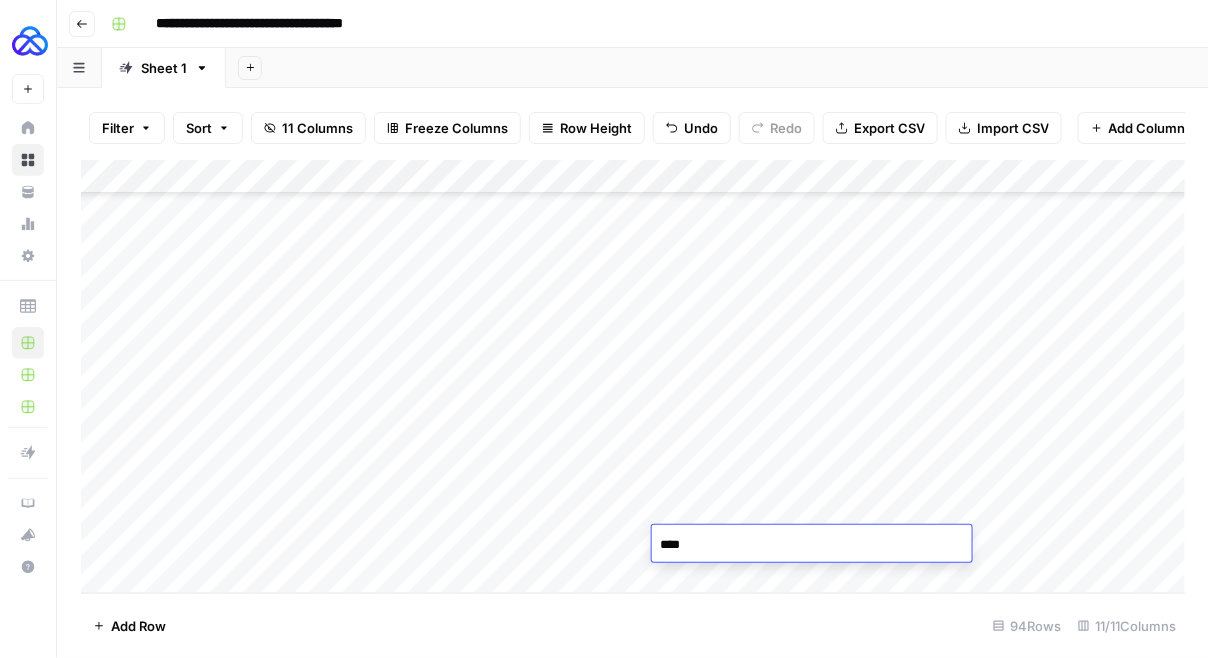 click on "Add Column" at bounding box center [633, 377] 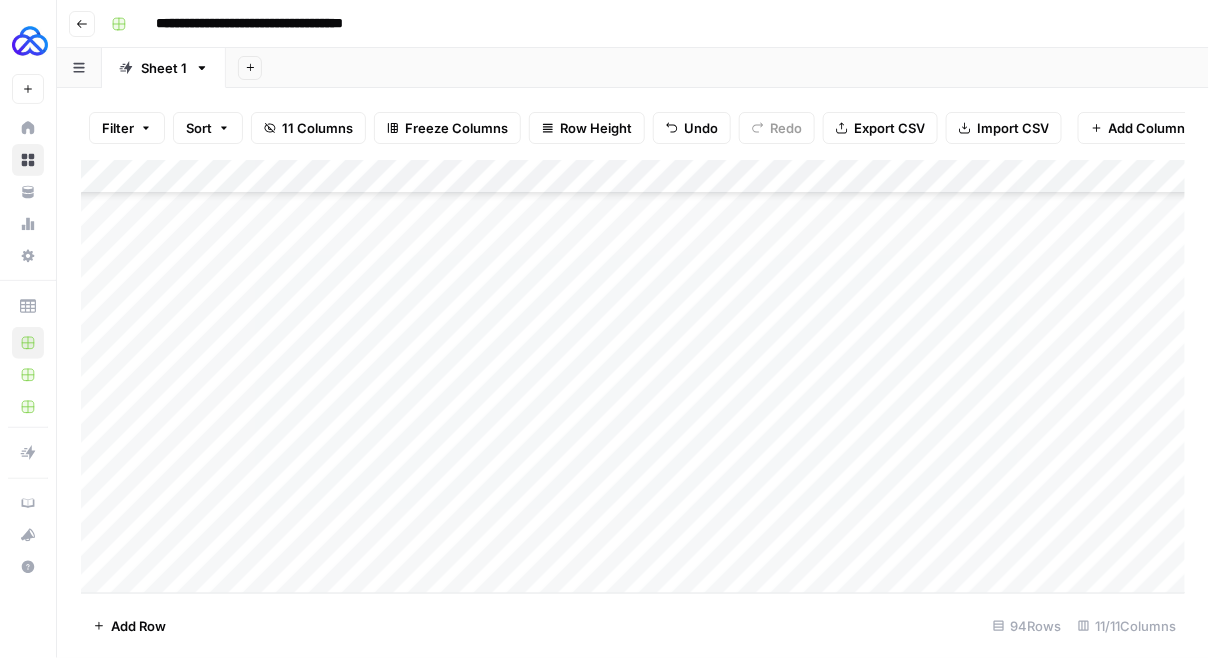 click on "Add Column" at bounding box center (633, 377) 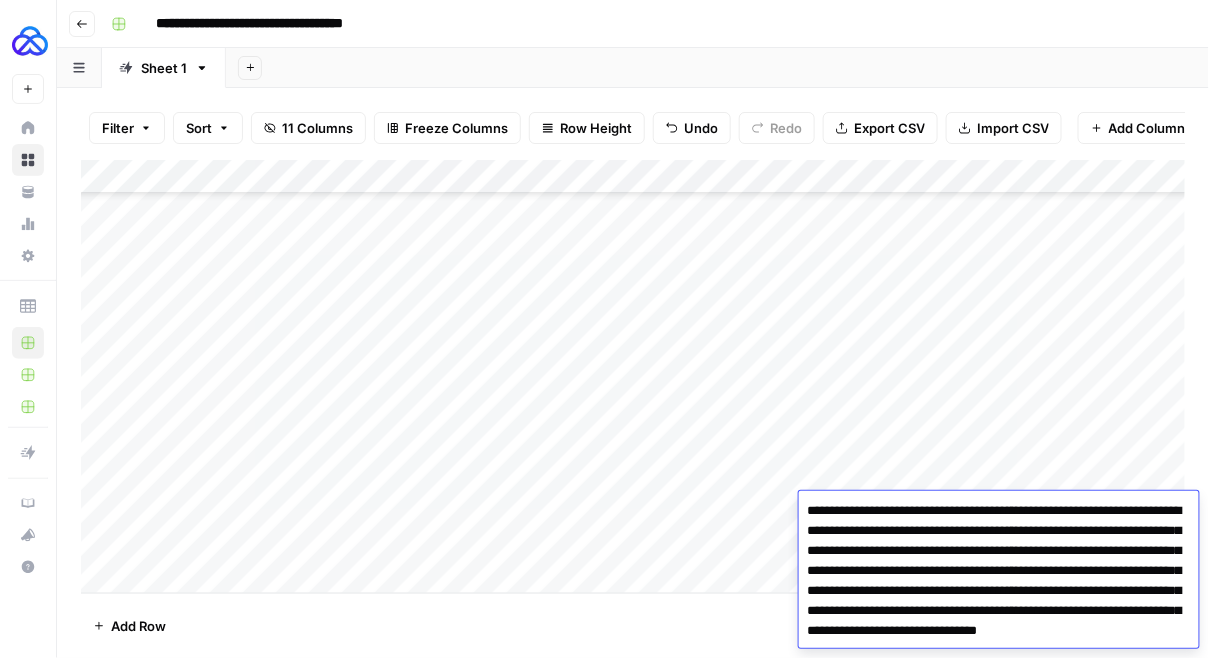 click on "**********" at bounding box center [999, 591] 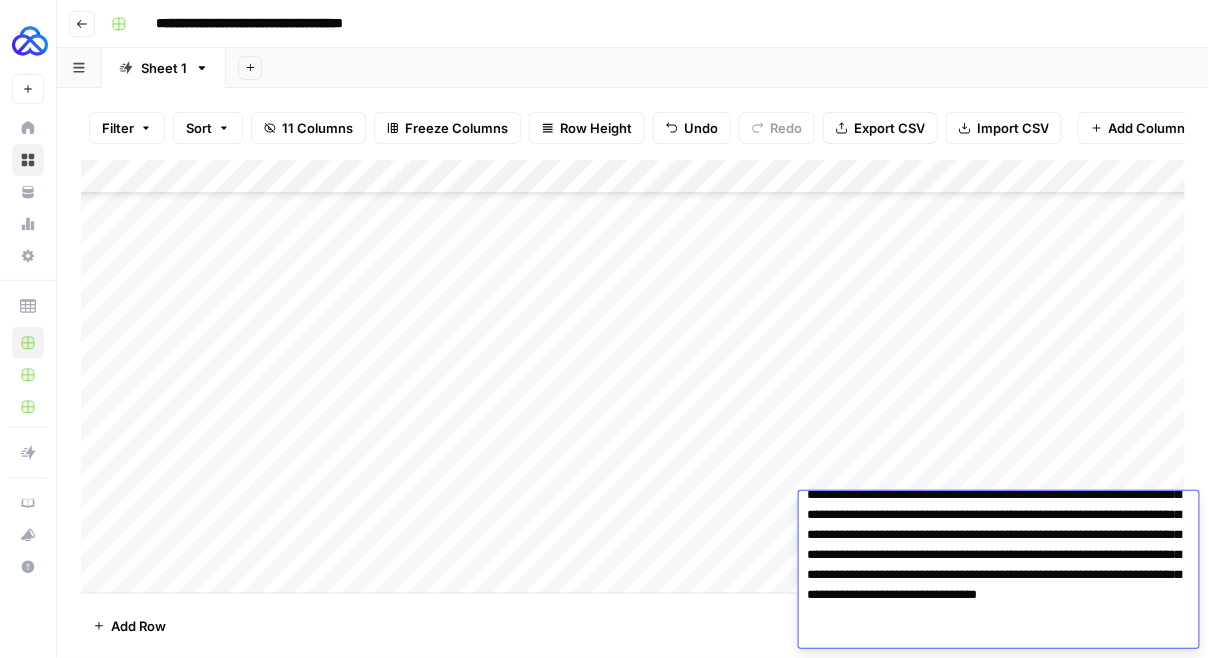 click on "Add Column" at bounding box center (633, 377) 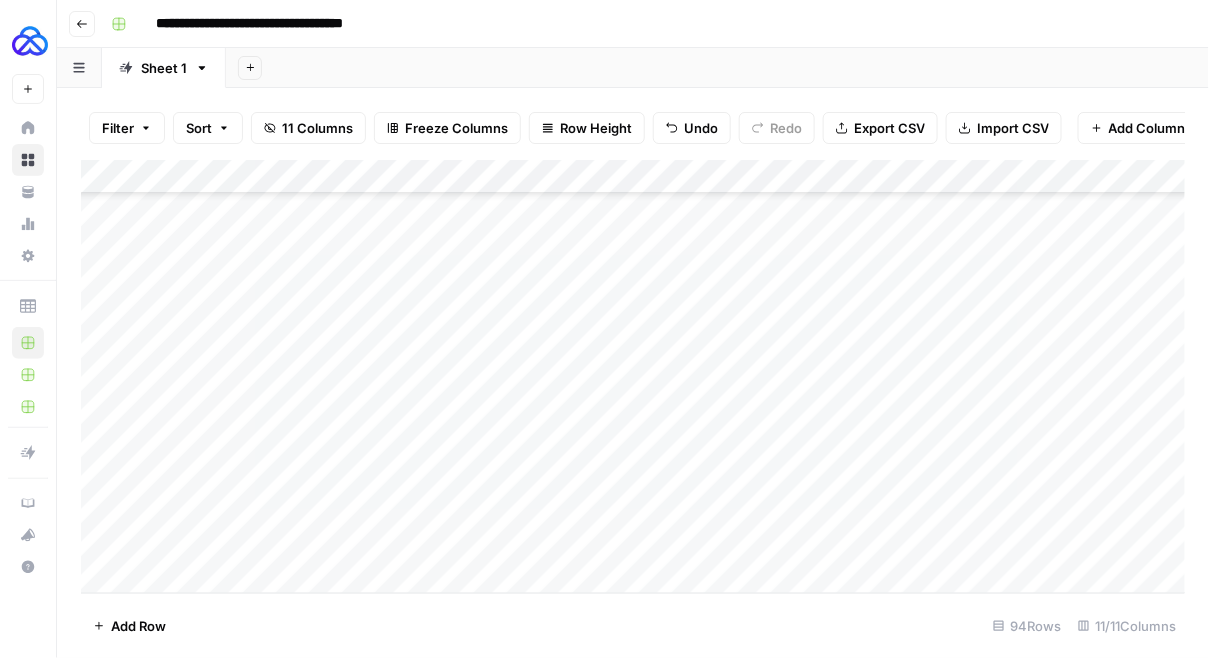 click on "Add Column" at bounding box center (633, 377) 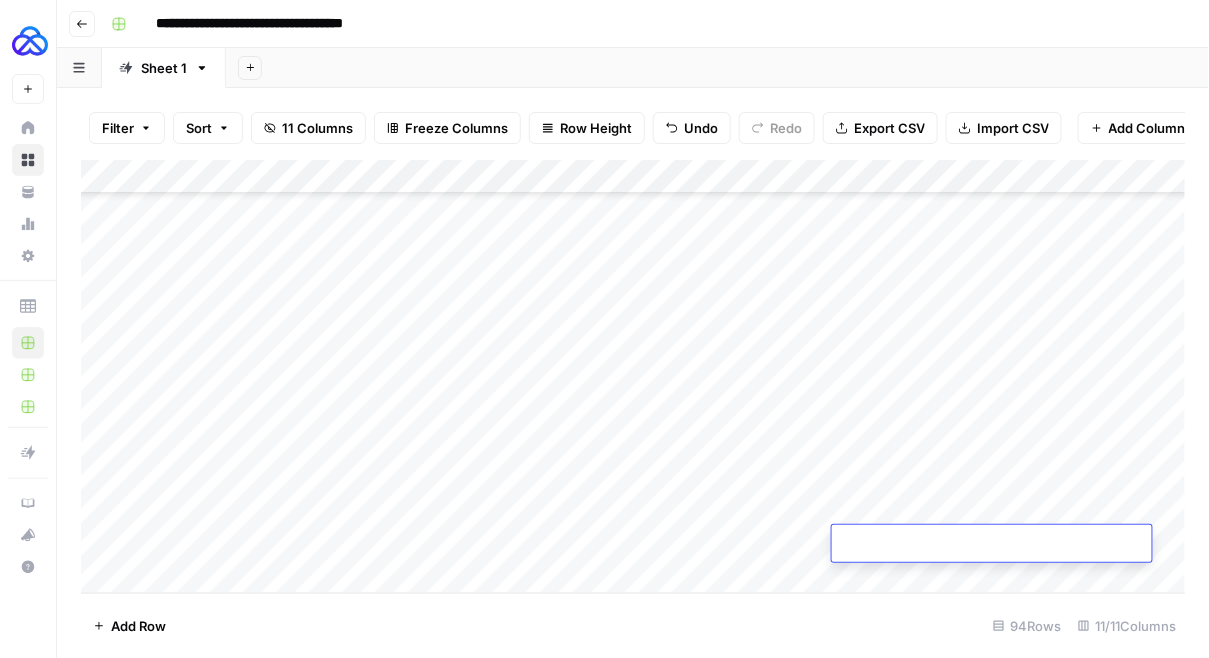 type on "**********" 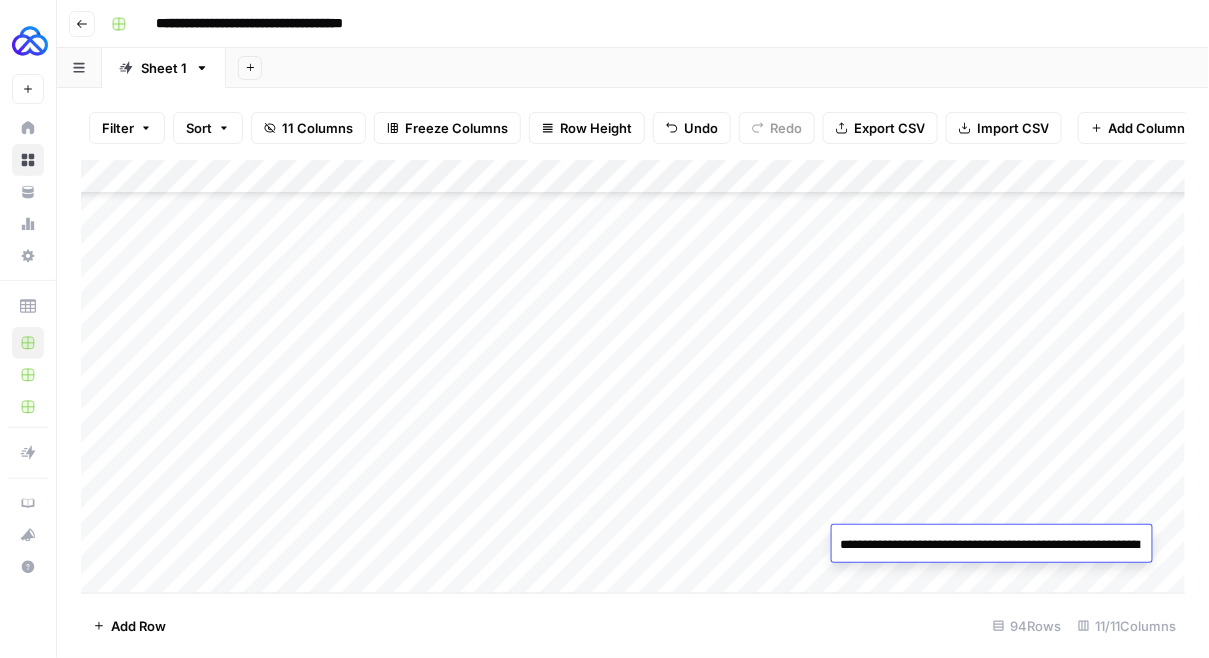 scroll, scrollTop: 64, scrollLeft: 0, axis: vertical 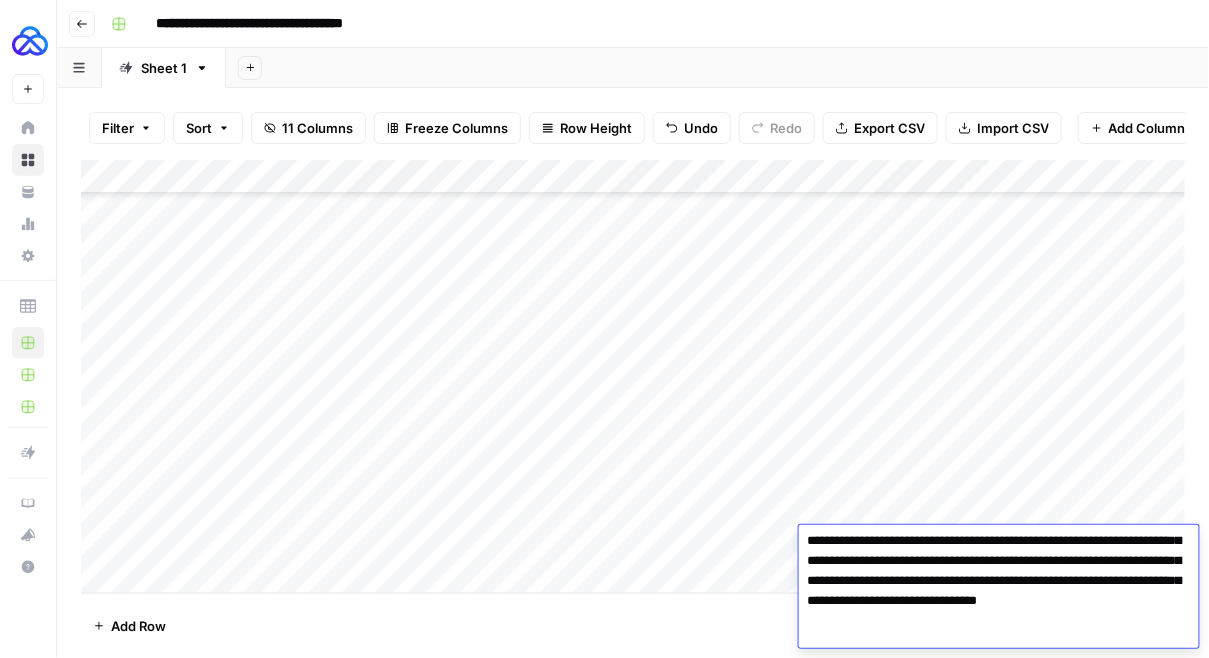 click on "Add Column" at bounding box center (633, 377) 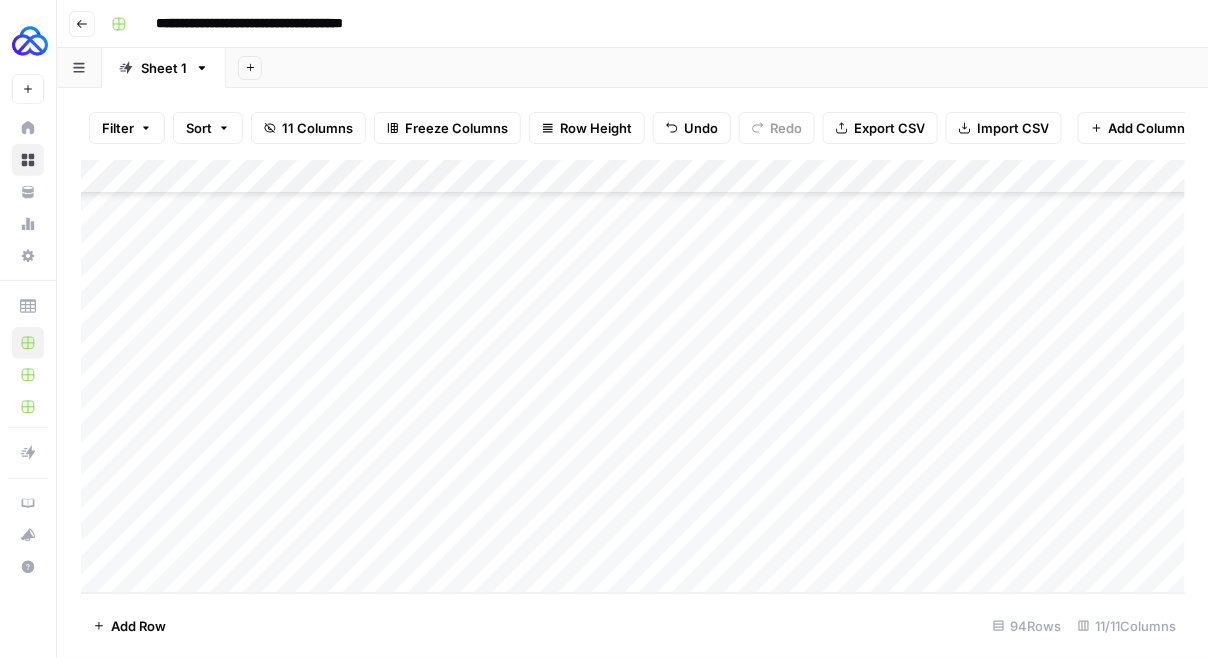 click on "Add Column" at bounding box center (633, 377) 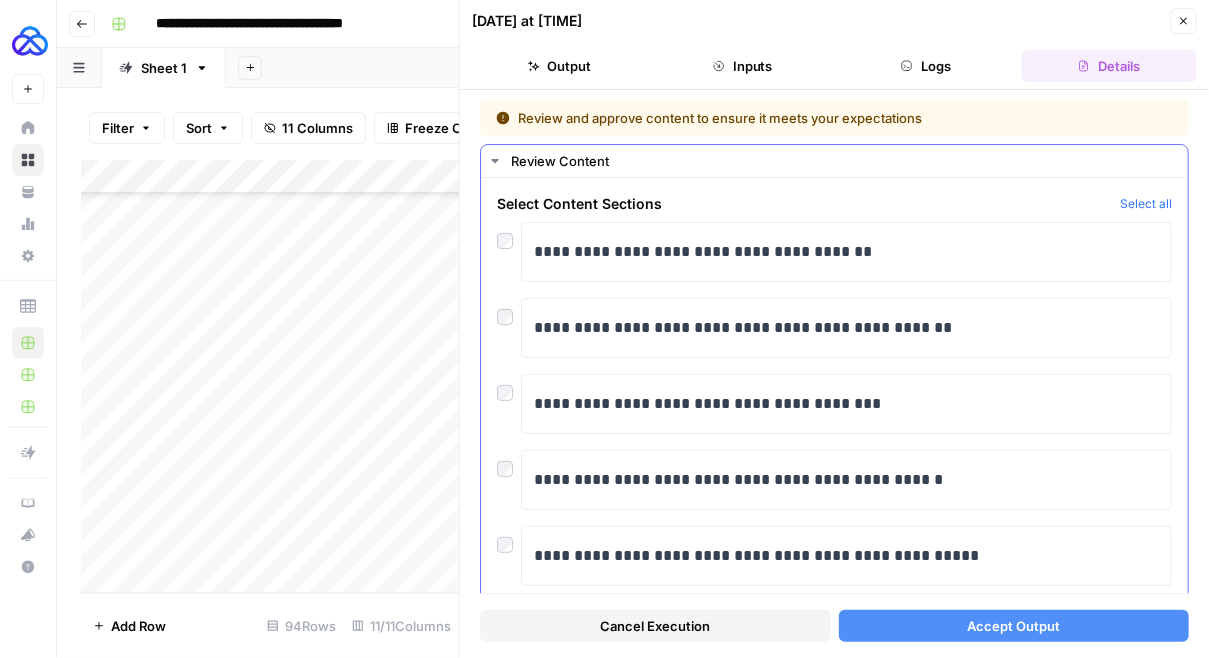 click at bounding box center [509, 236] 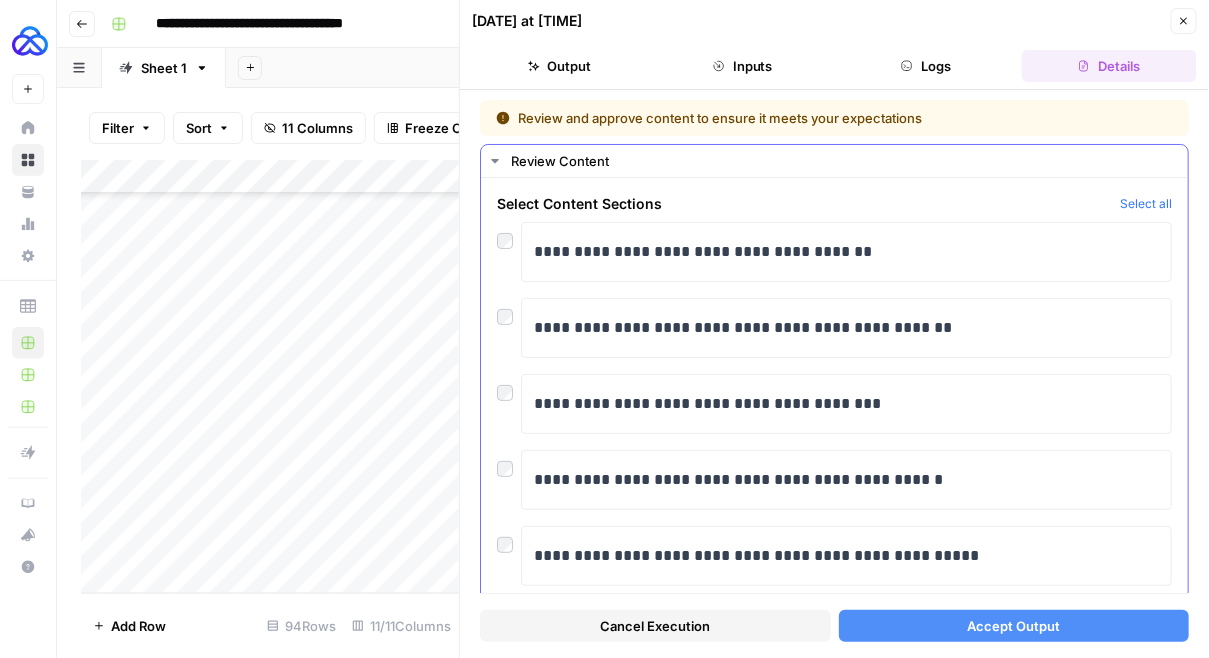 click at bounding box center (509, 464) 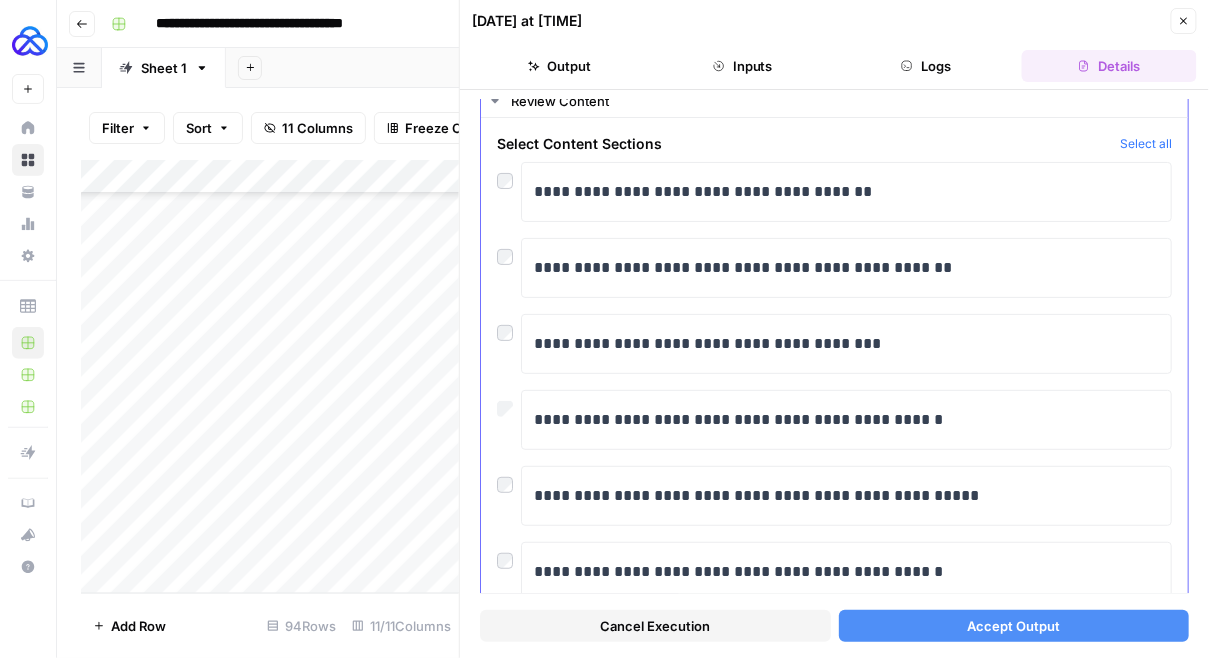 scroll, scrollTop: 67, scrollLeft: 0, axis: vertical 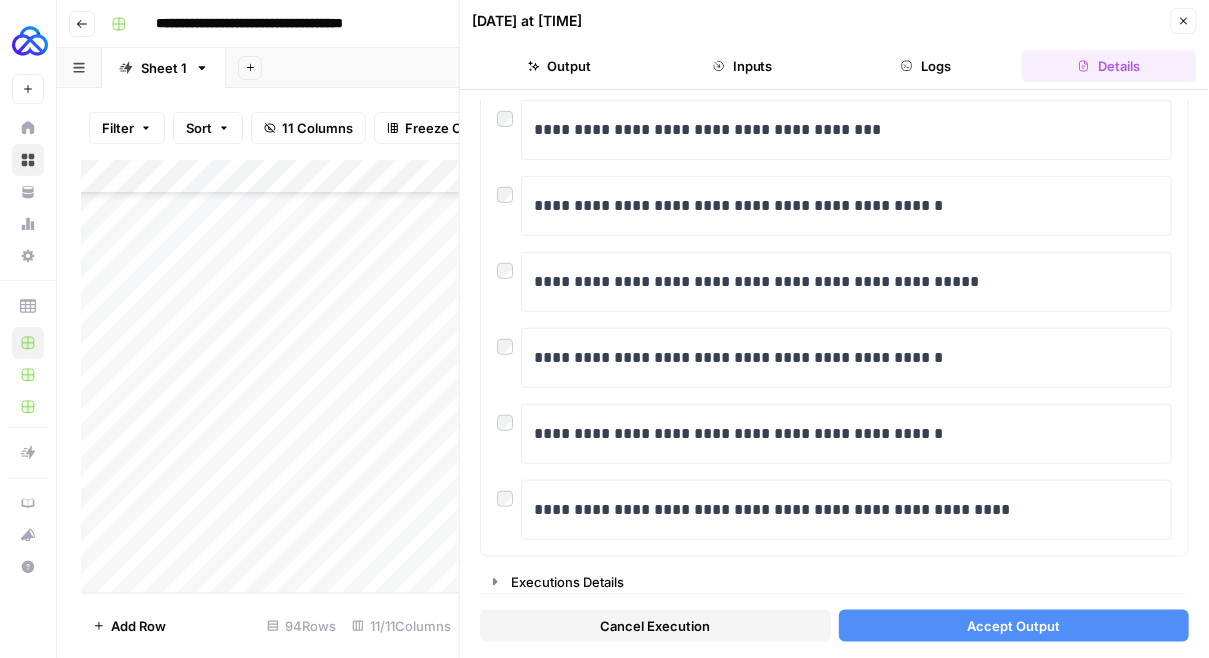 click on "Accept Output" at bounding box center (1014, 626) 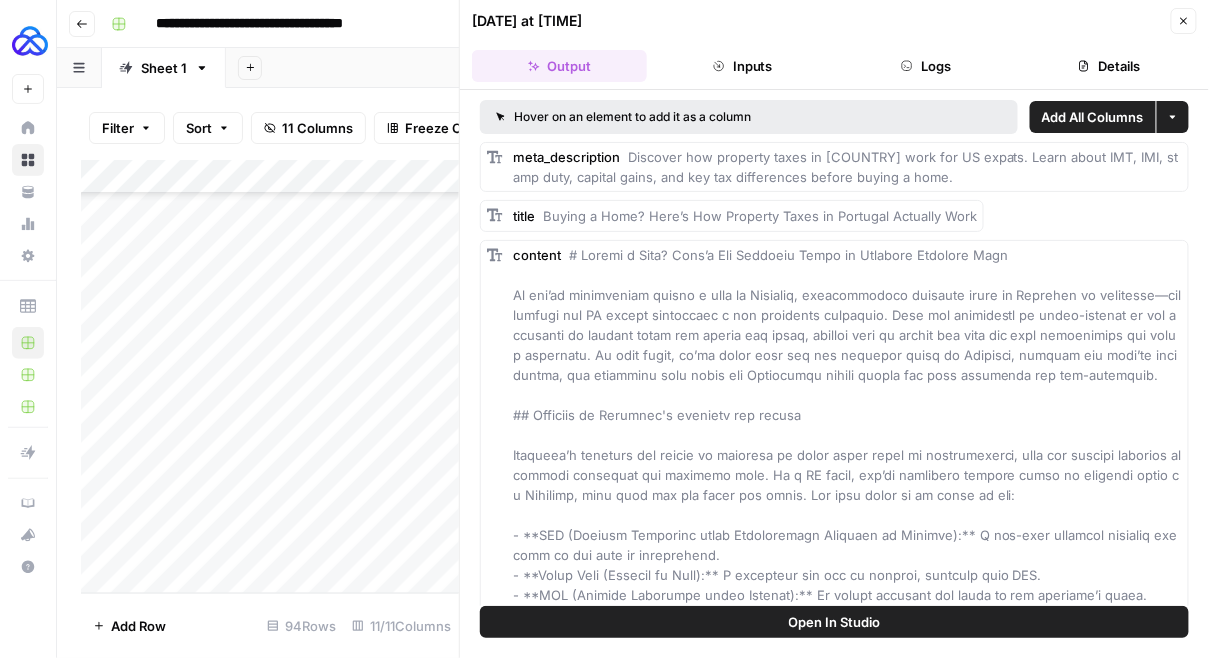 click 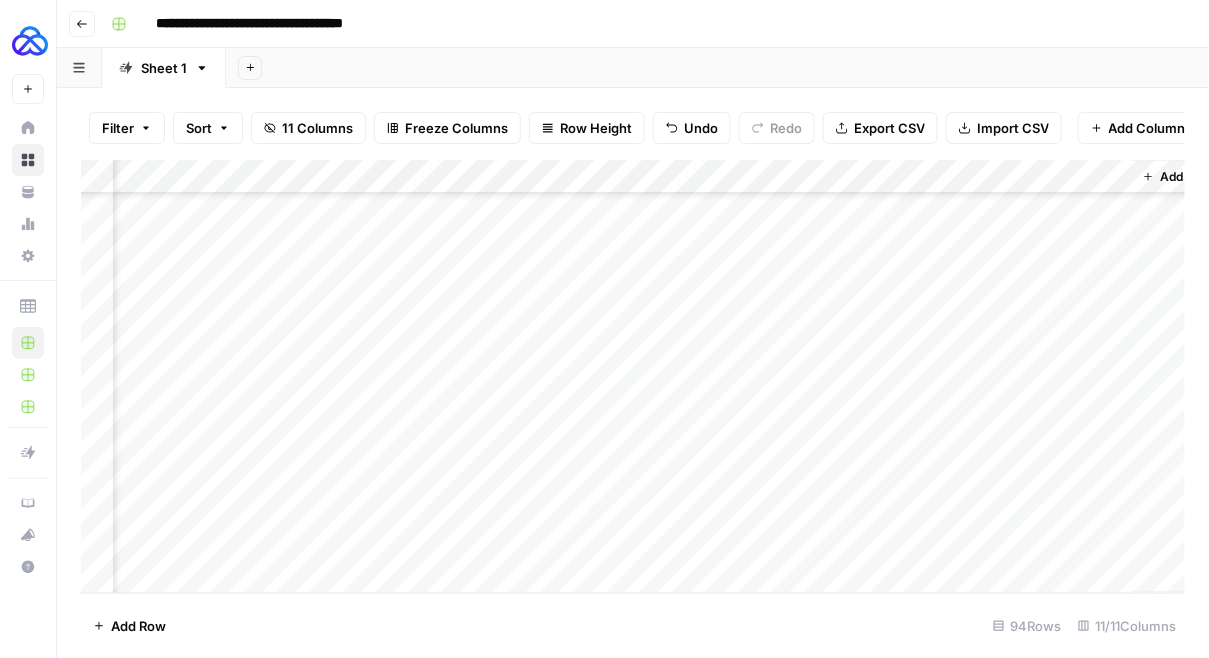 scroll, scrollTop: 2828, scrollLeft: 979, axis: both 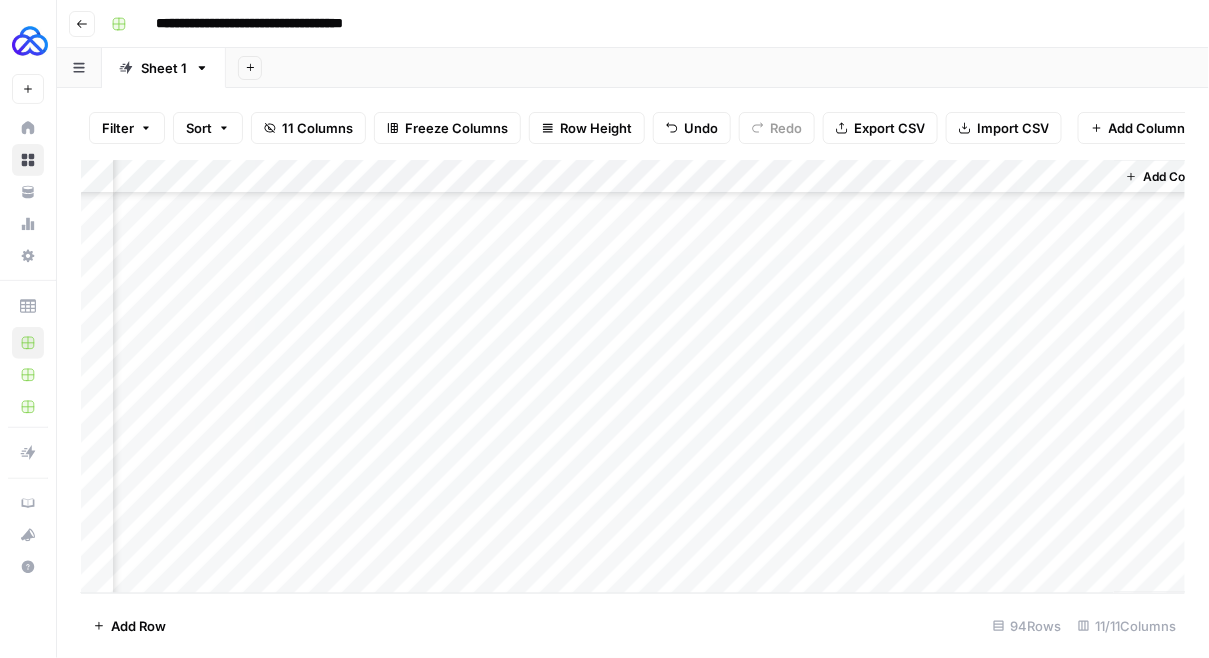 click on "Add Column" at bounding box center [633, 377] 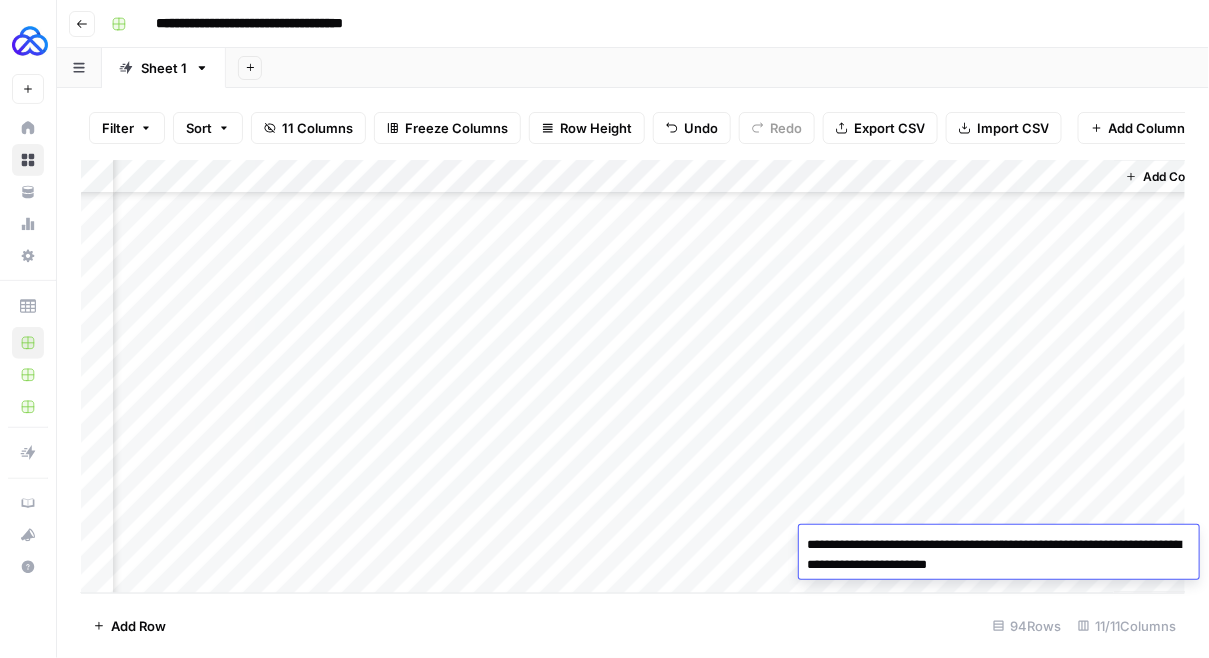drag, startPoint x: 873, startPoint y: 545, endPoint x: 1098, endPoint y: 566, distance: 225.97787 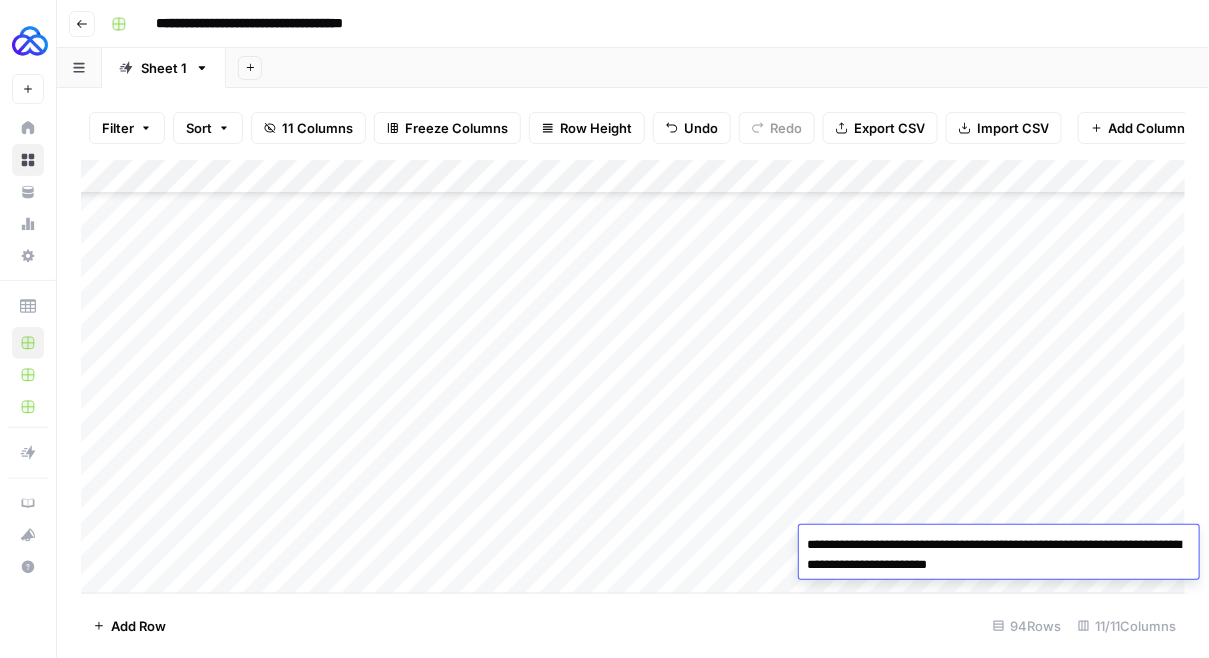 click on "Add Column" at bounding box center (633, 377) 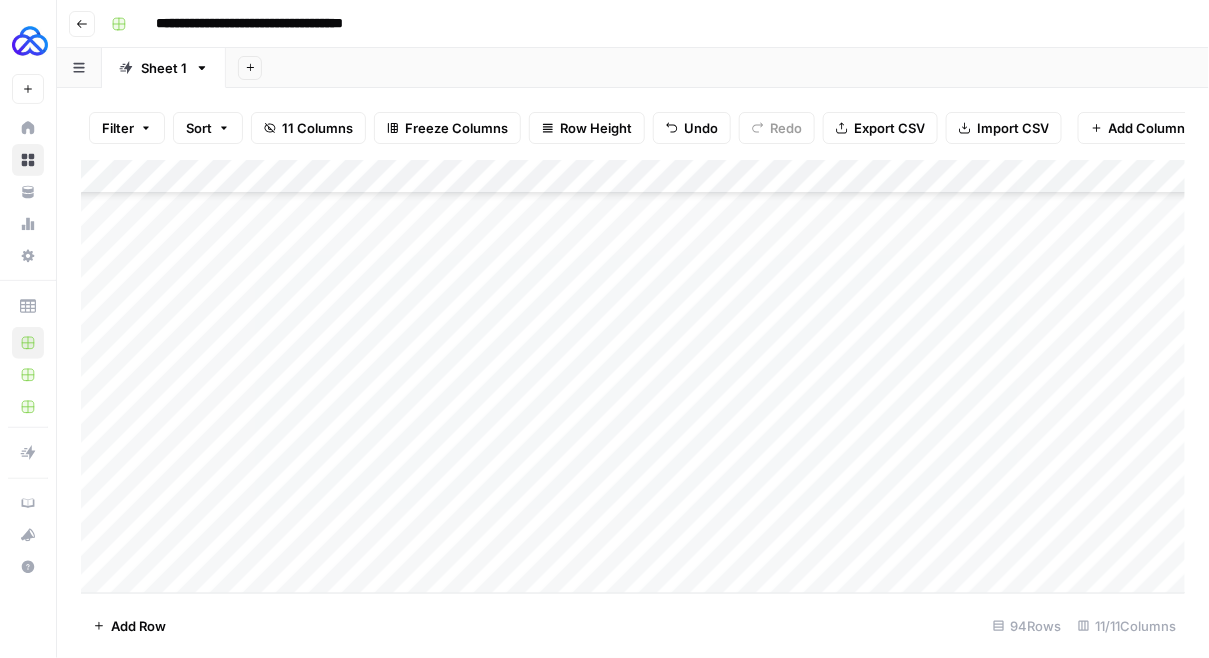 scroll, scrollTop: 2862, scrollLeft: 0, axis: vertical 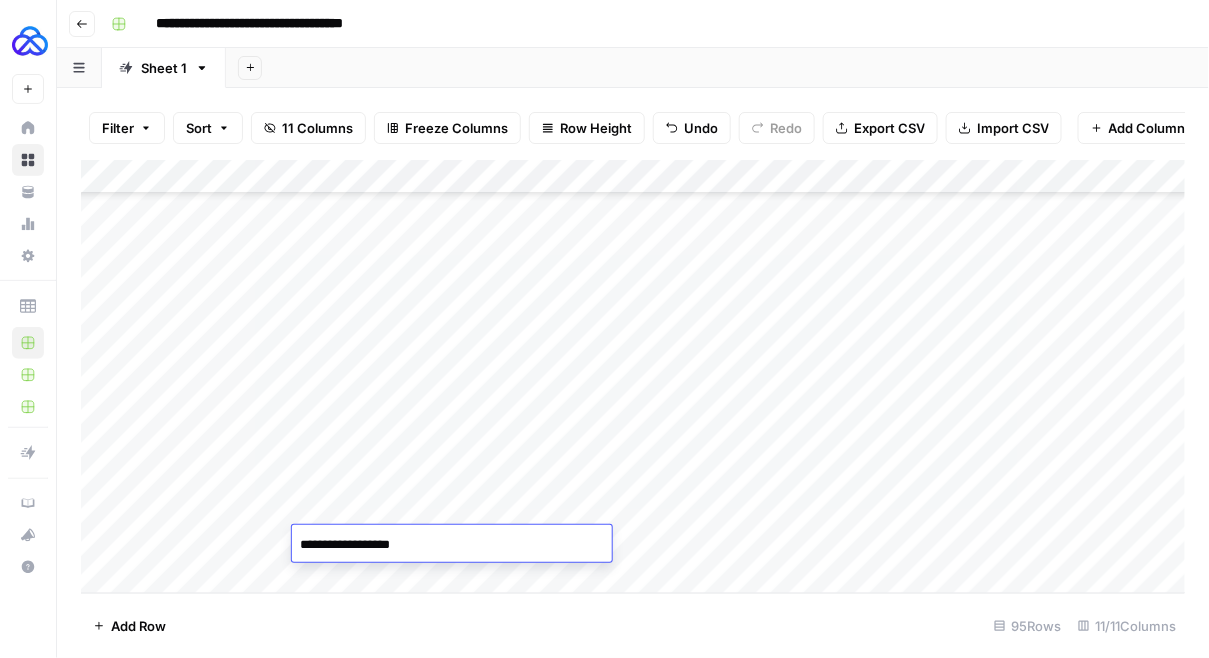 type on "**********" 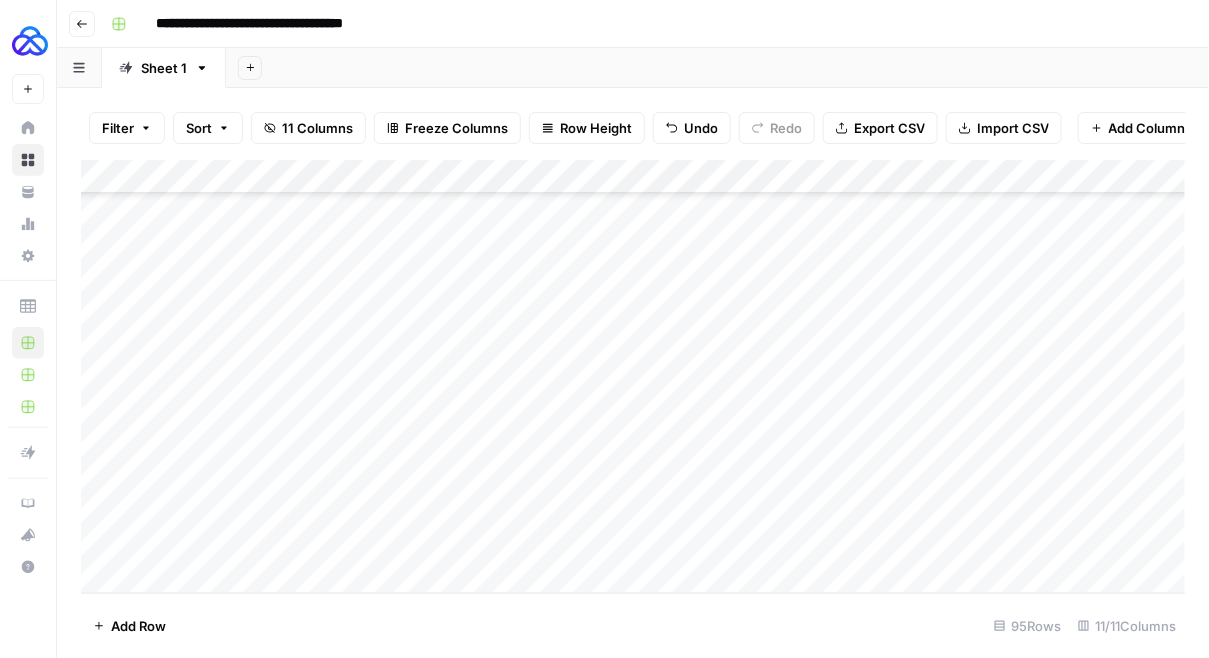 click on "Add Column" at bounding box center [633, 377] 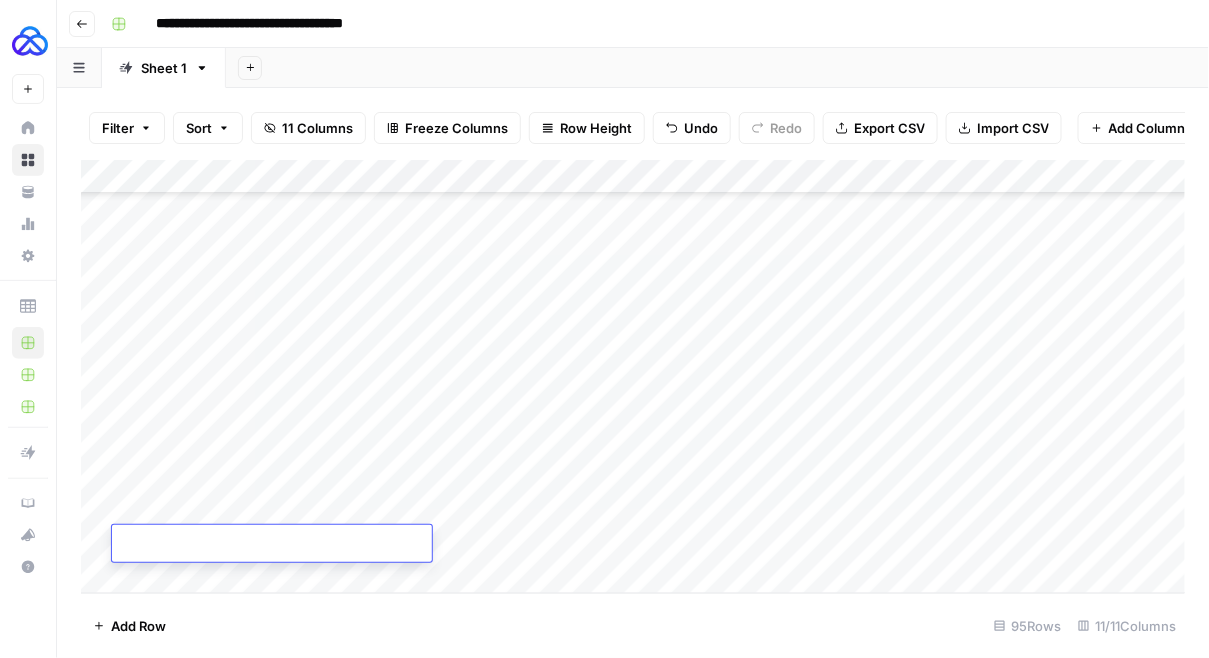 type on "**********" 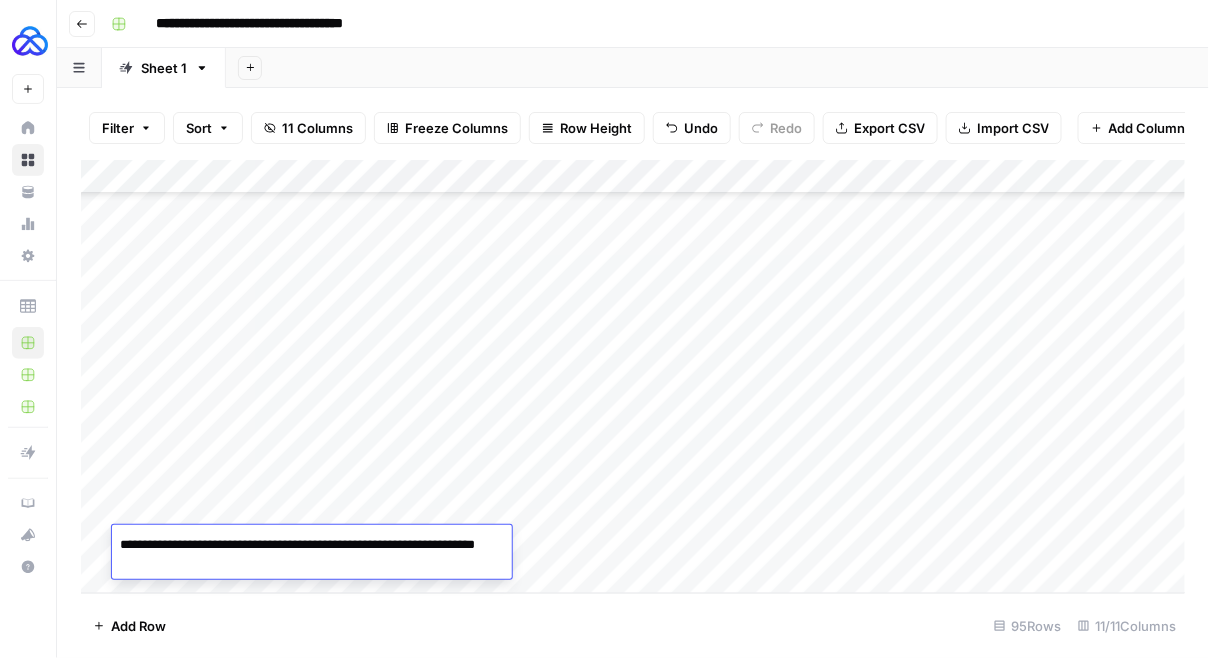 click on "Add Column" at bounding box center (633, 377) 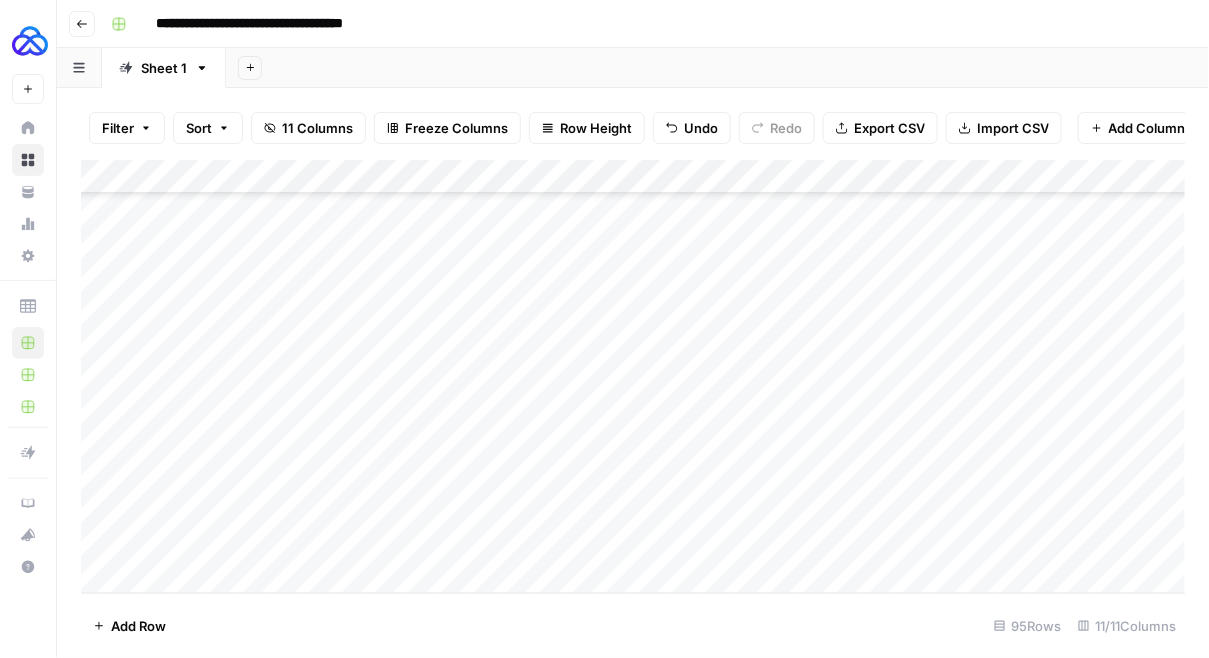 click on "Add Column" at bounding box center [633, 377] 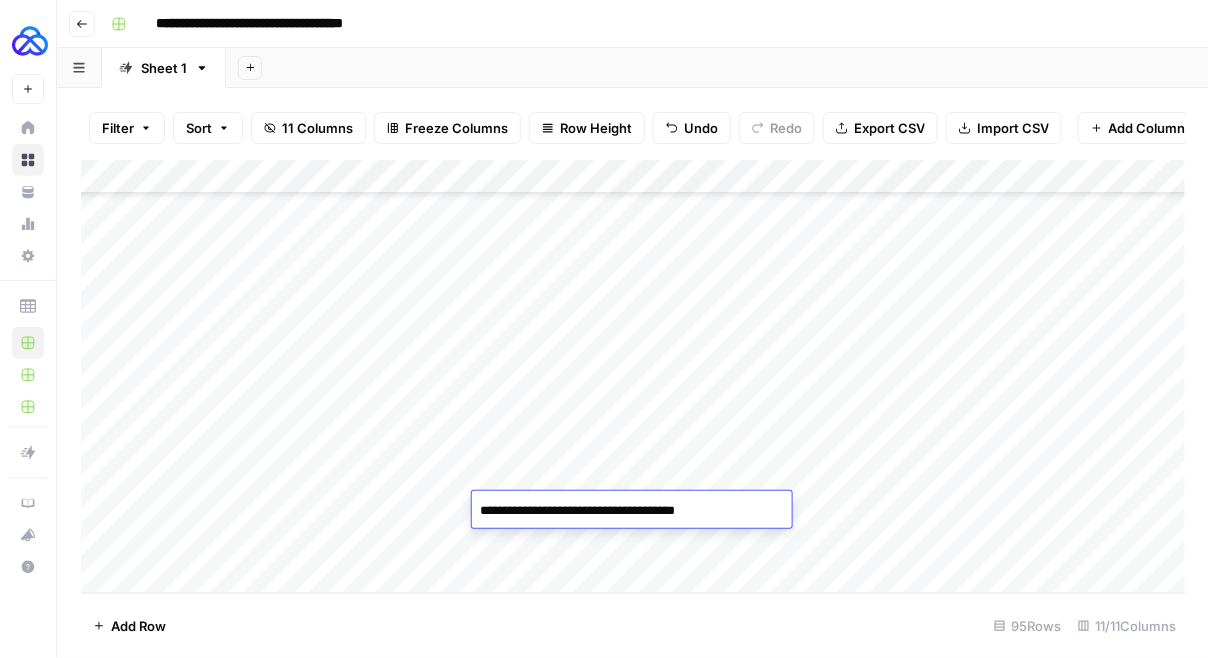 click on "Add Column" at bounding box center [633, 377] 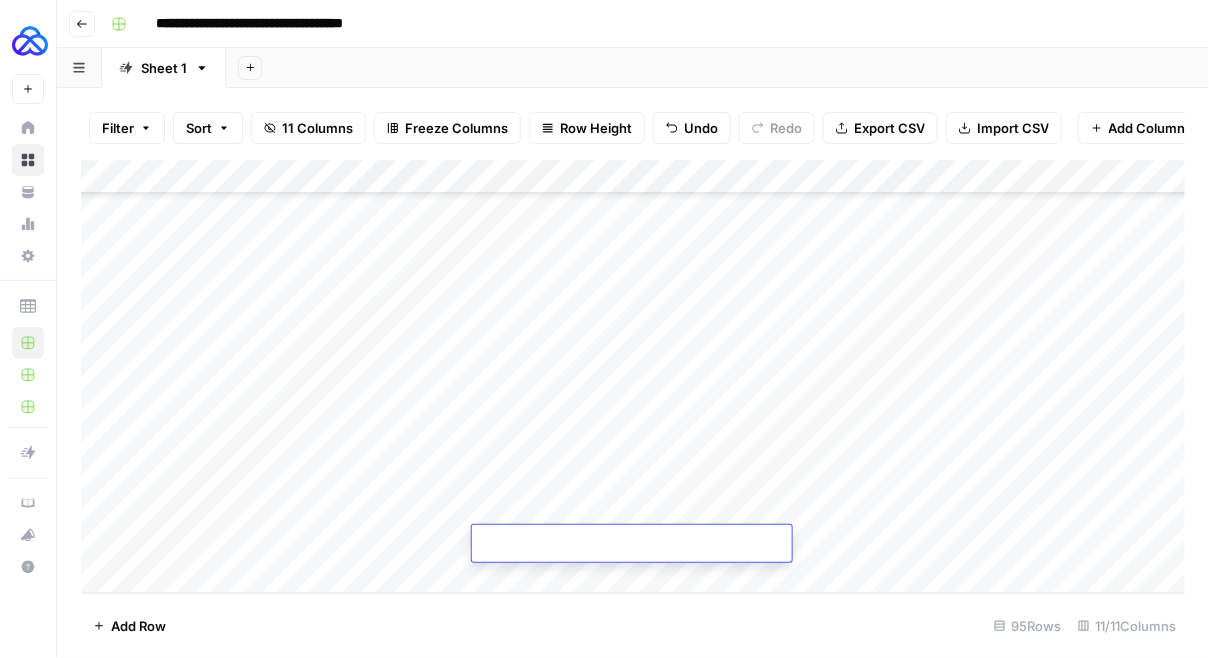 type on "**********" 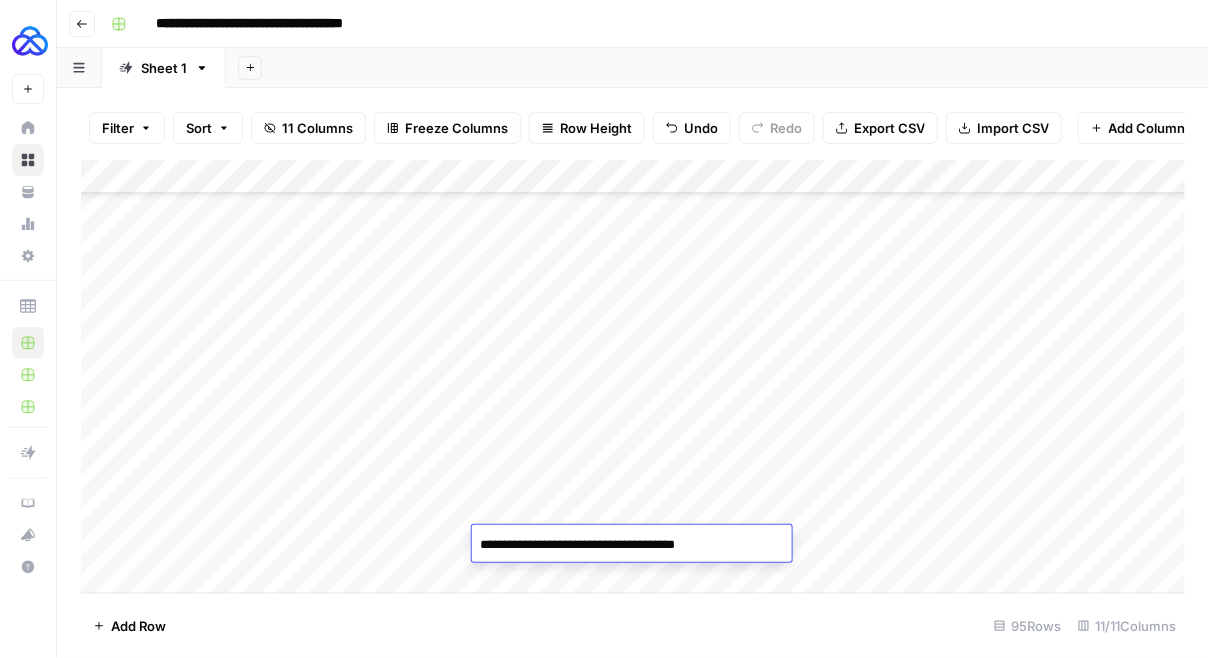 click on "Add Column" at bounding box center [633, 377] 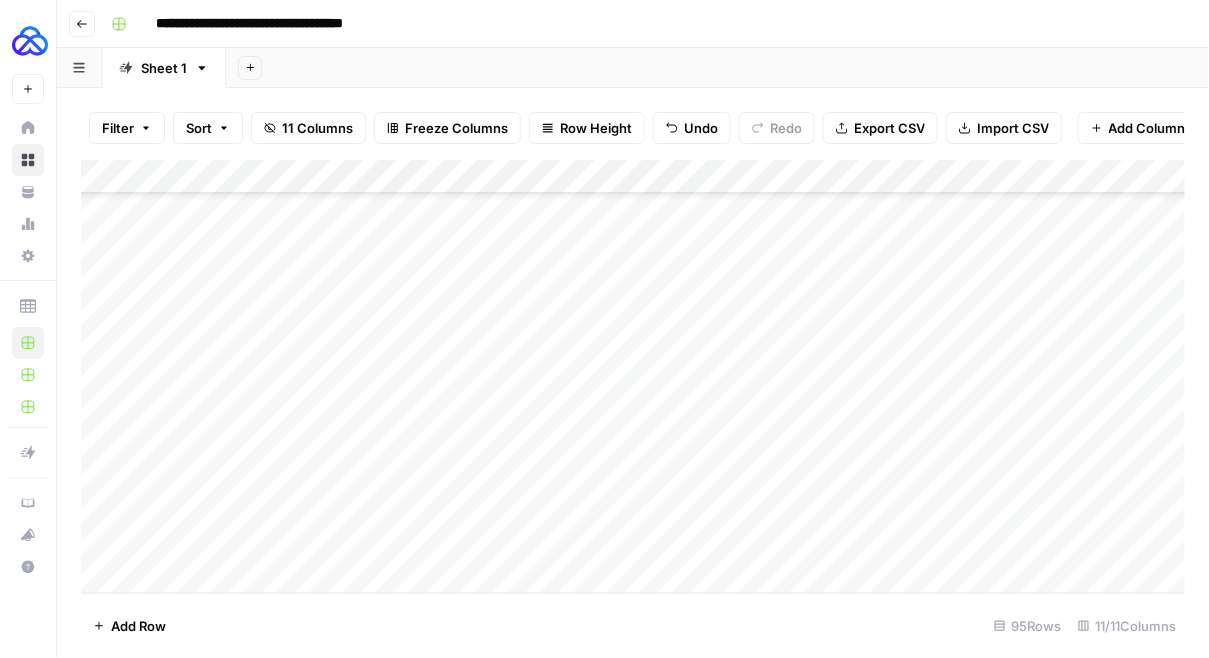 click on "Add Column" at bounding box center [633, 377] 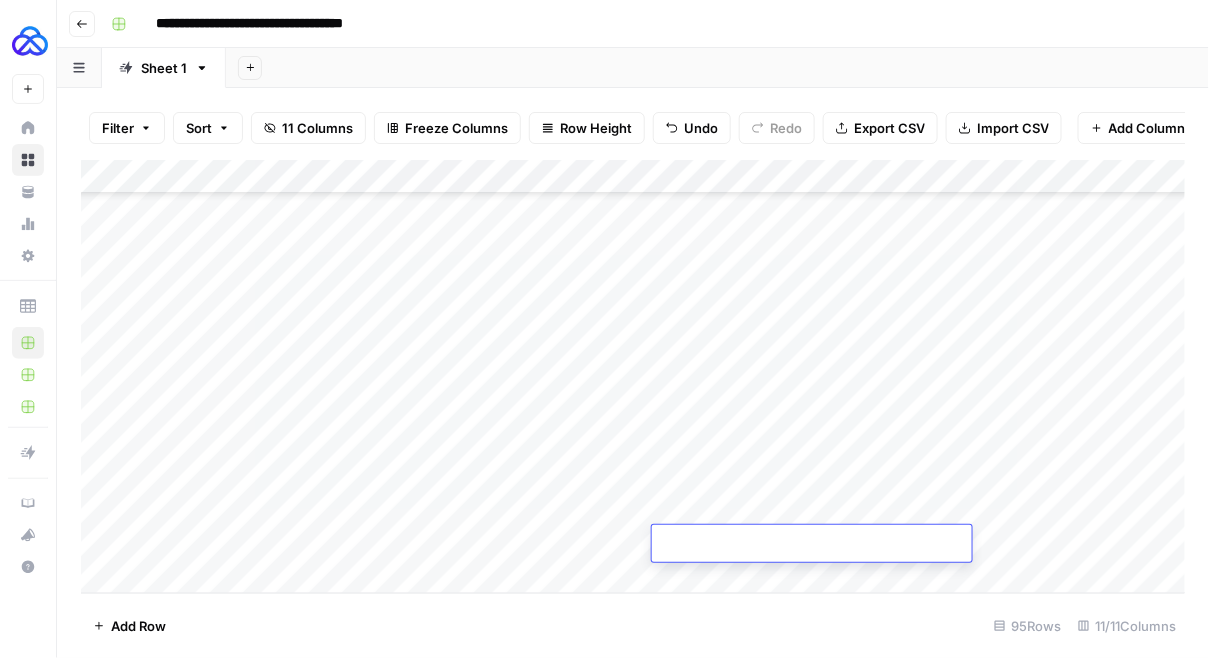 type on "****" 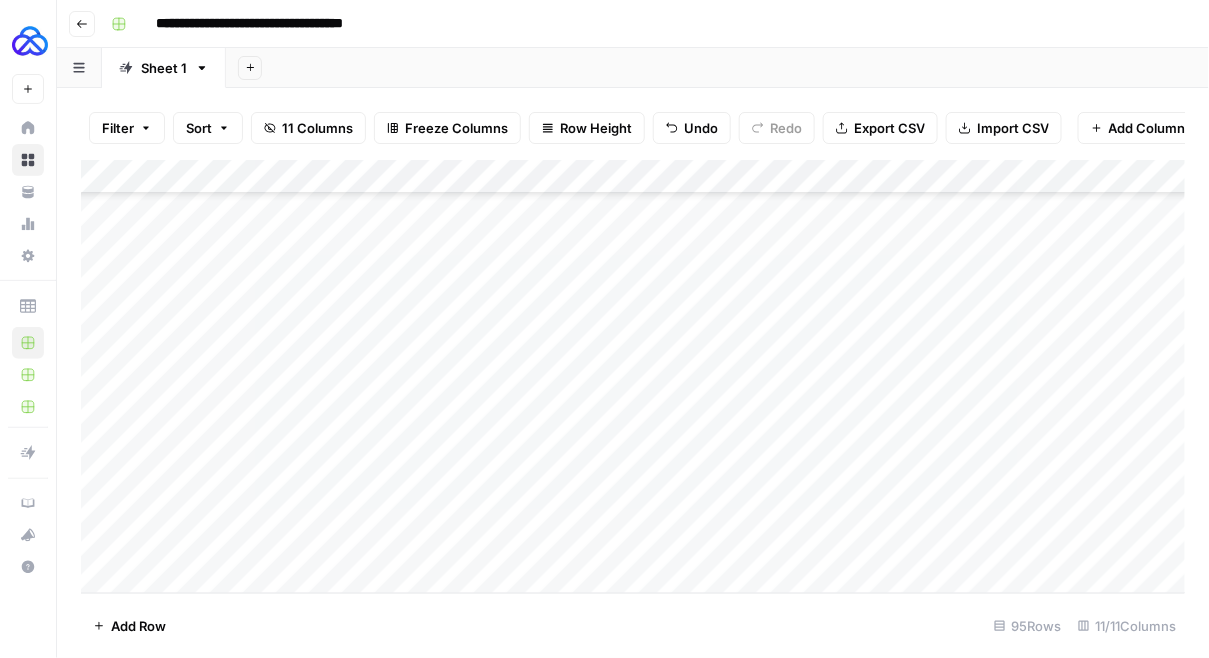click on "Add Column" at bounding box center (633, 377) 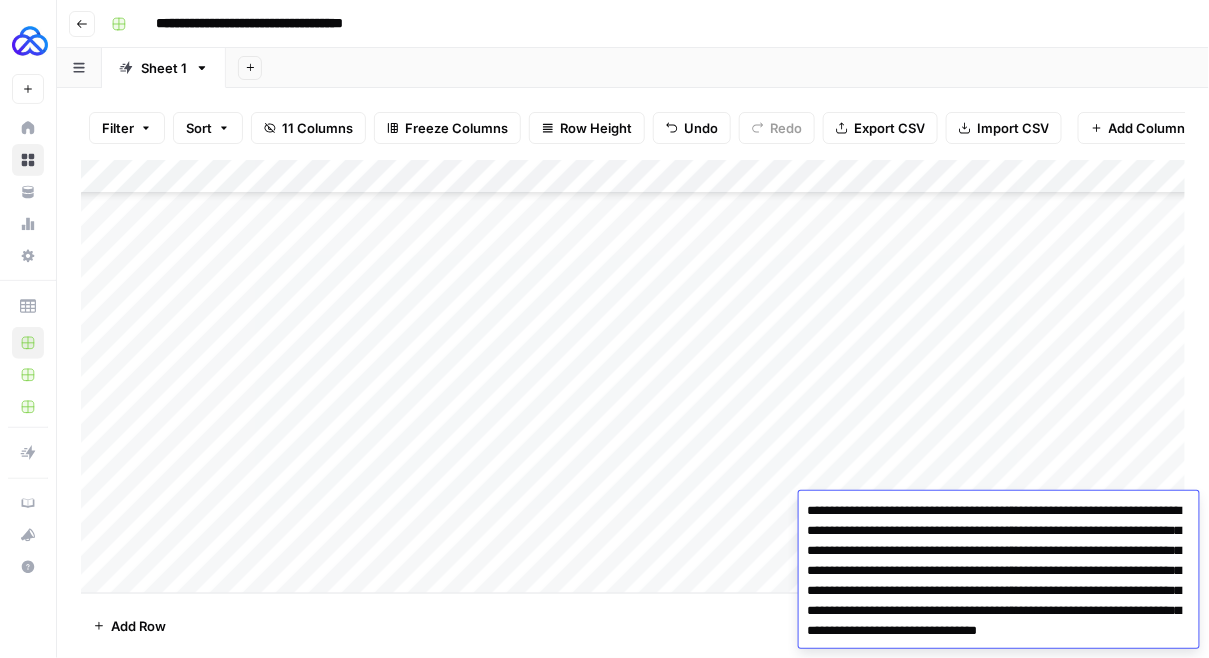 click on "**********" at bounding box center [999, 591] 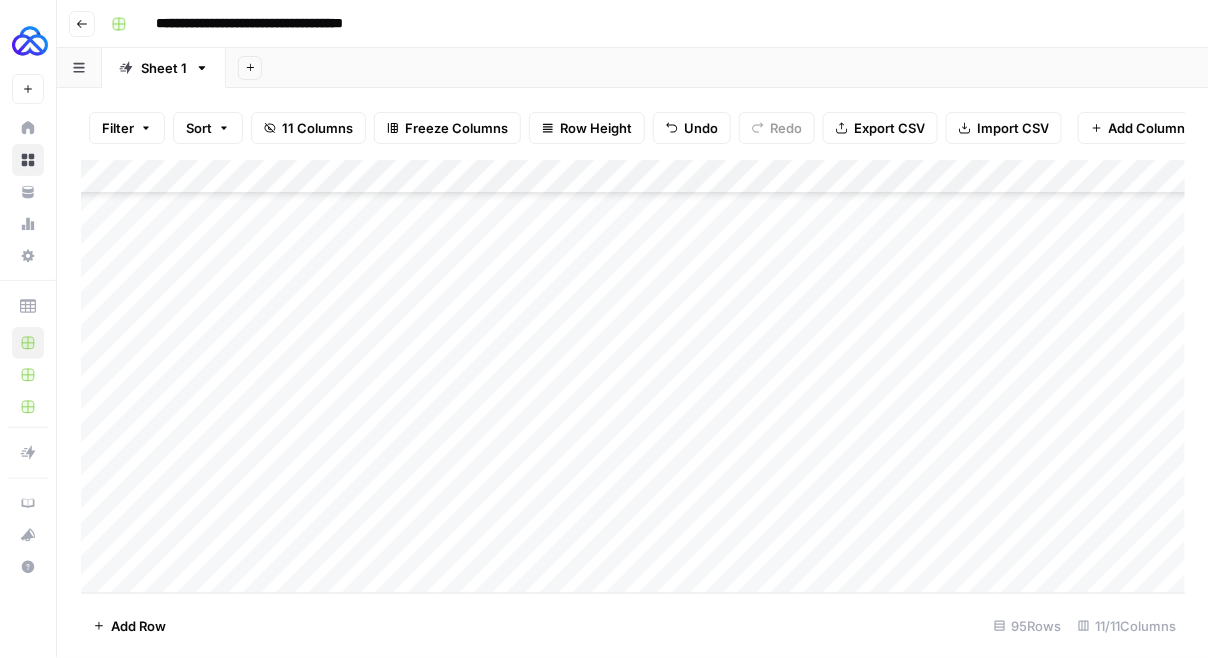 click on "Add Column" at bounding box center (633, 377) 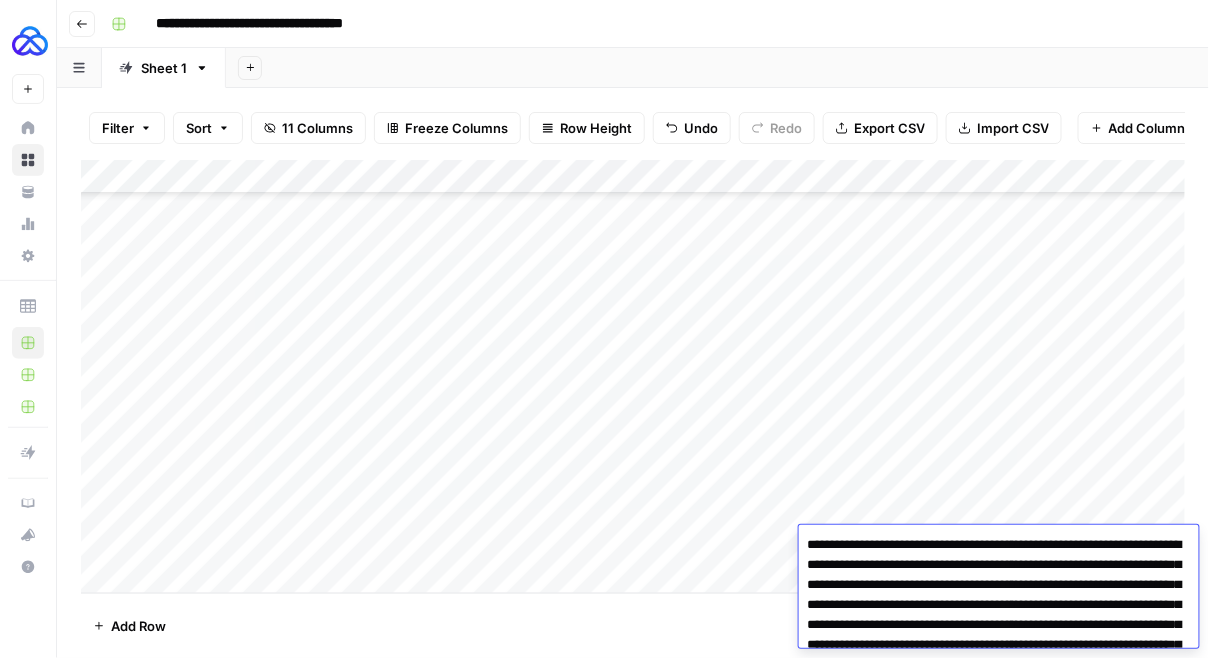 scroll, scrollTop: 64, scrollLeft: 0, axis: vertical 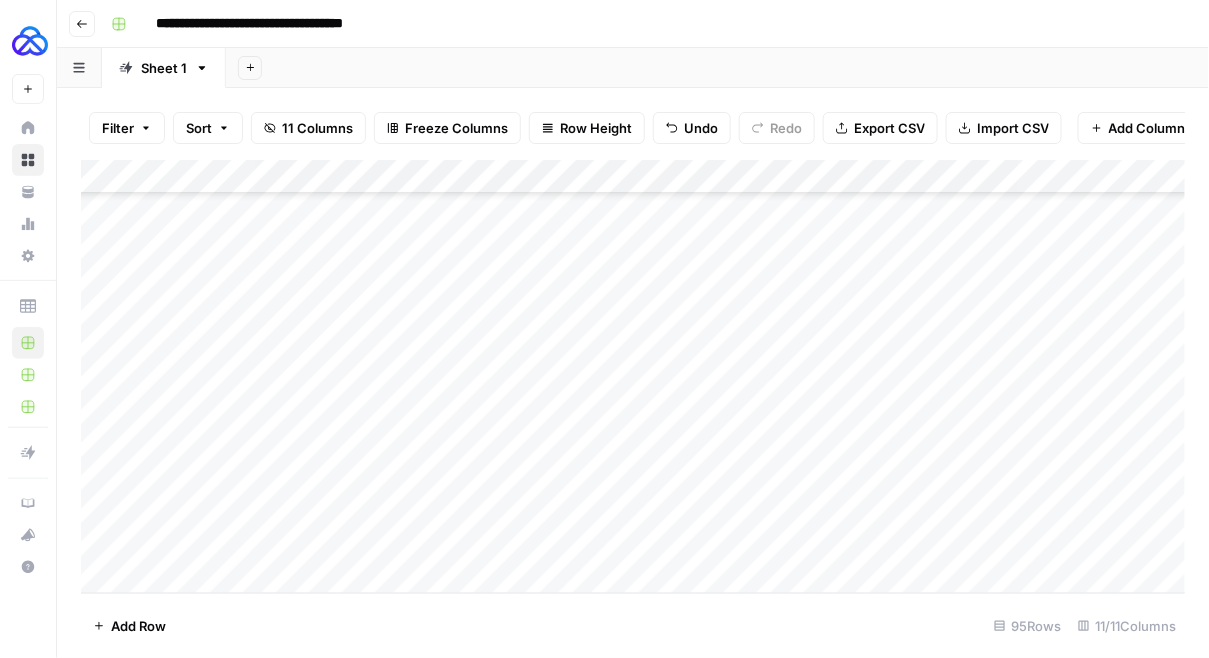 click on "Add Column" at bounding box center (633, 377) 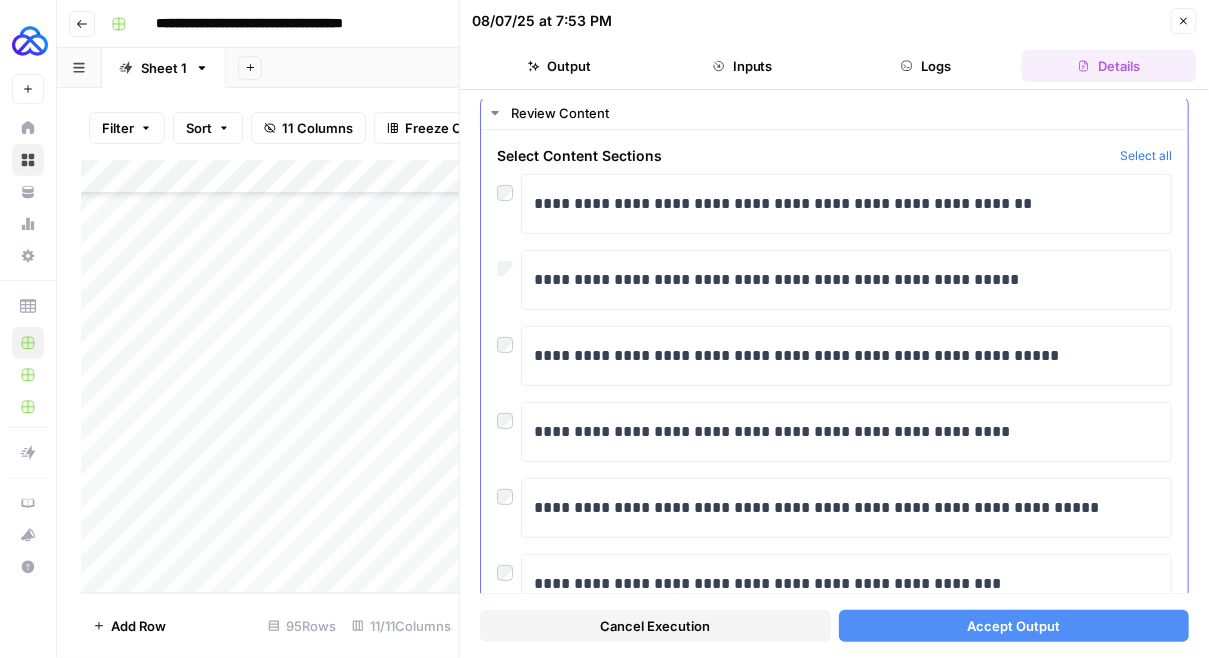 scroll, scrollTop: 51, scrollLeft: 0, axis: vertical 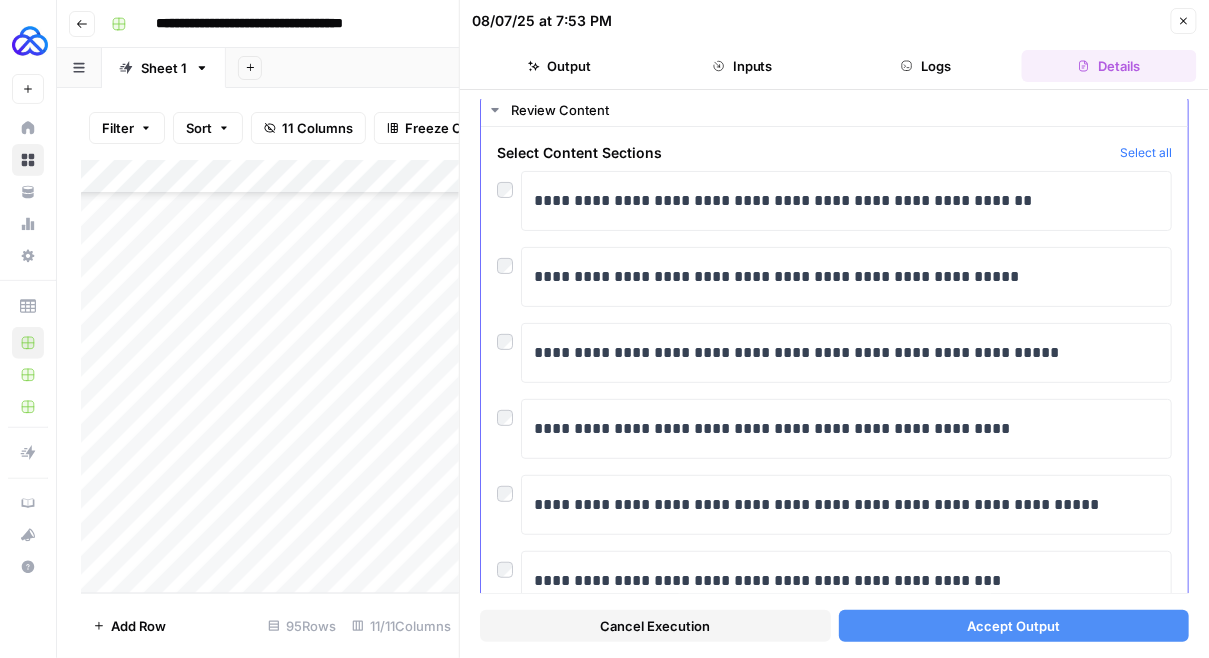 click at bounding box center (509, 413) 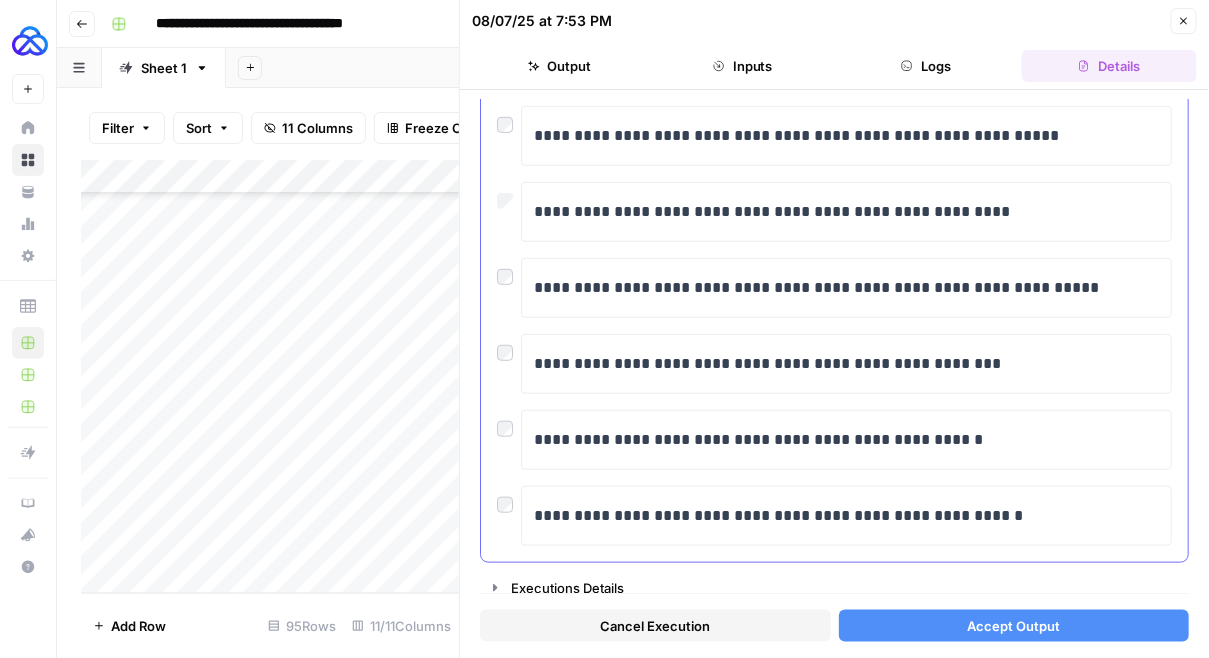 scroll, scrollTop: 274, scrollLeft: 0, axis: vertical 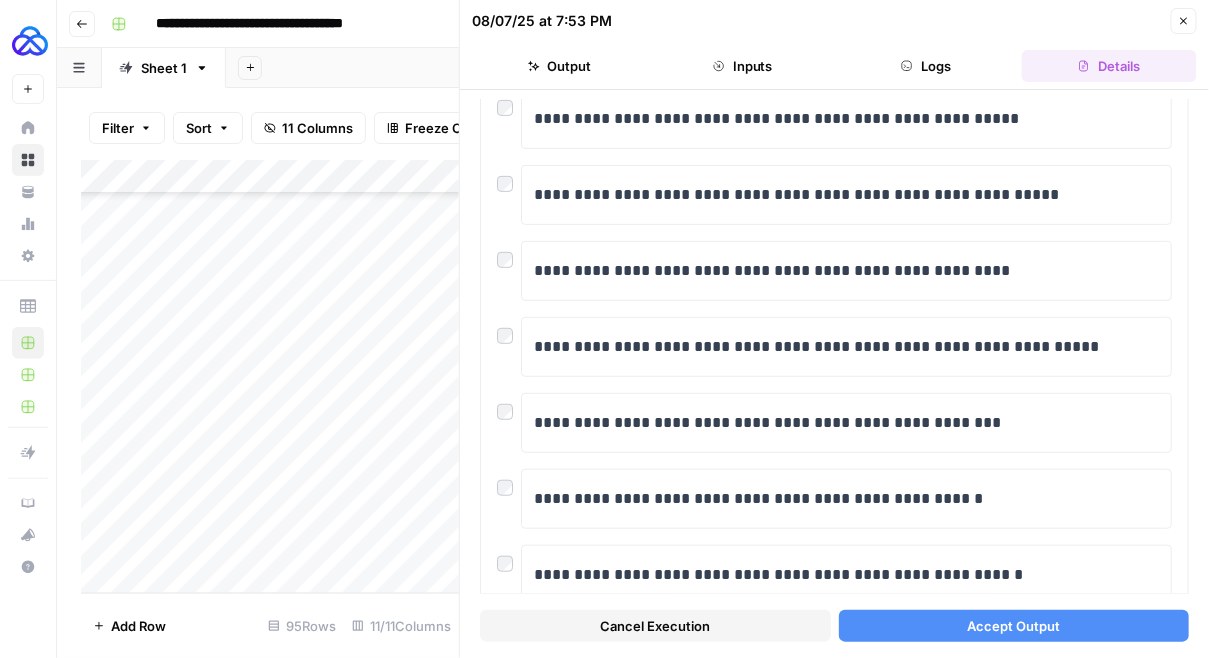 click on "Accept Output" at bounding box center (1013, 626) 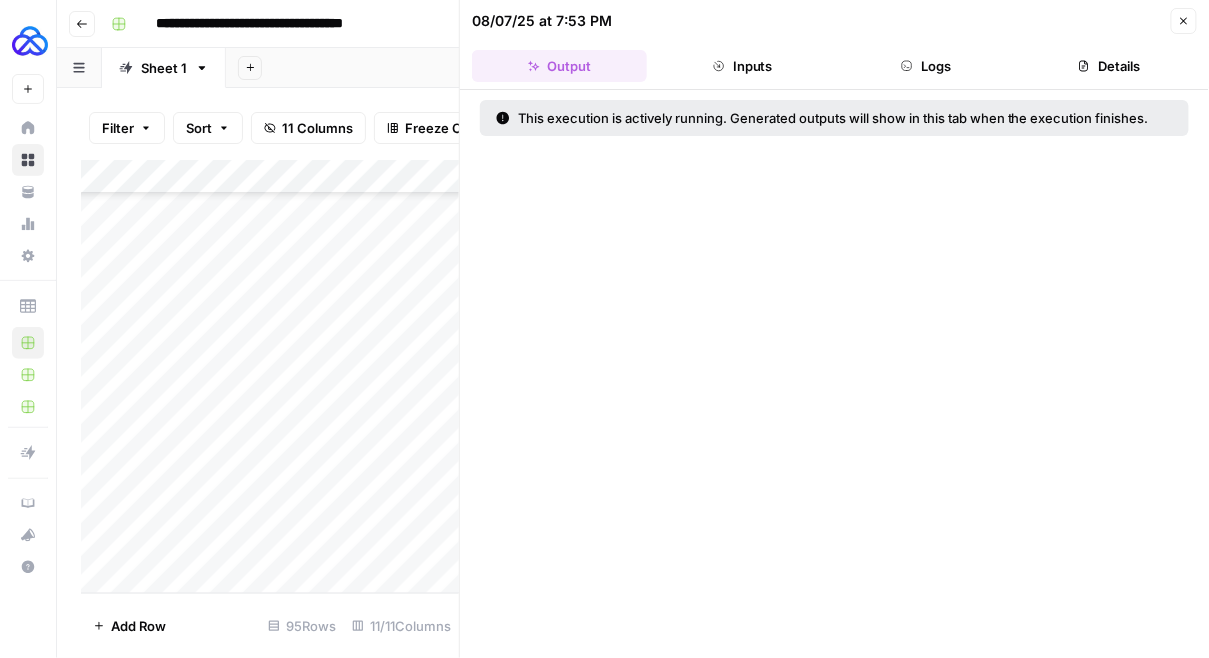 click 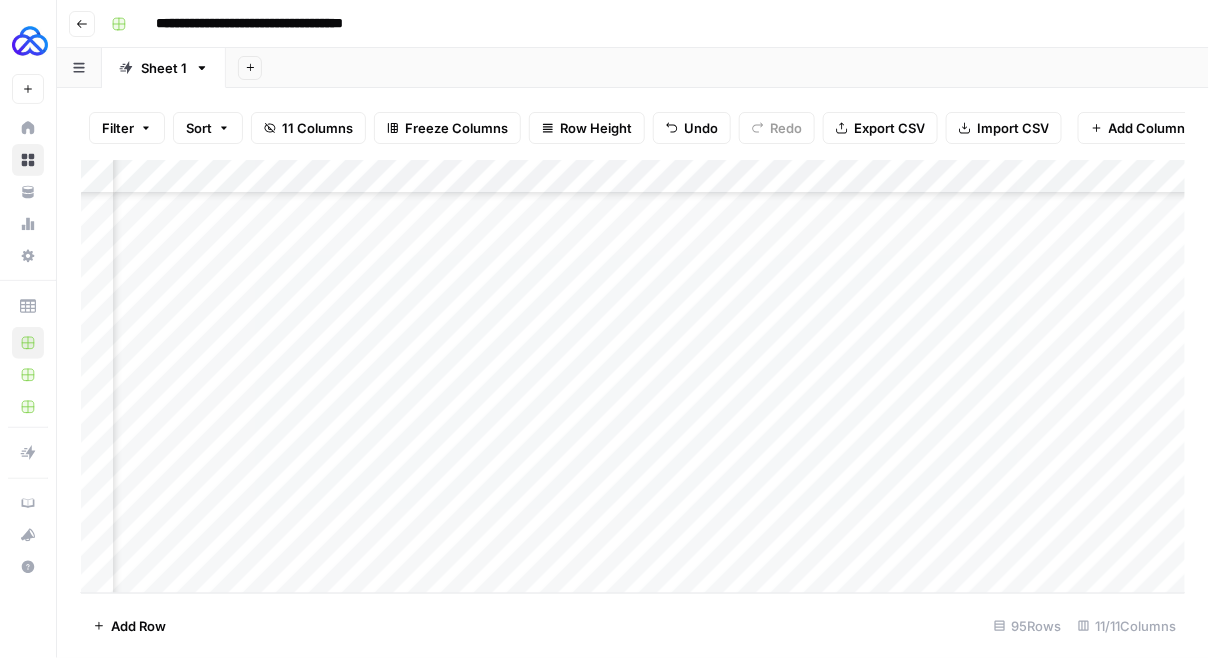 scroll, scrollTop: 2862, scrollLeft: 804, axis: both 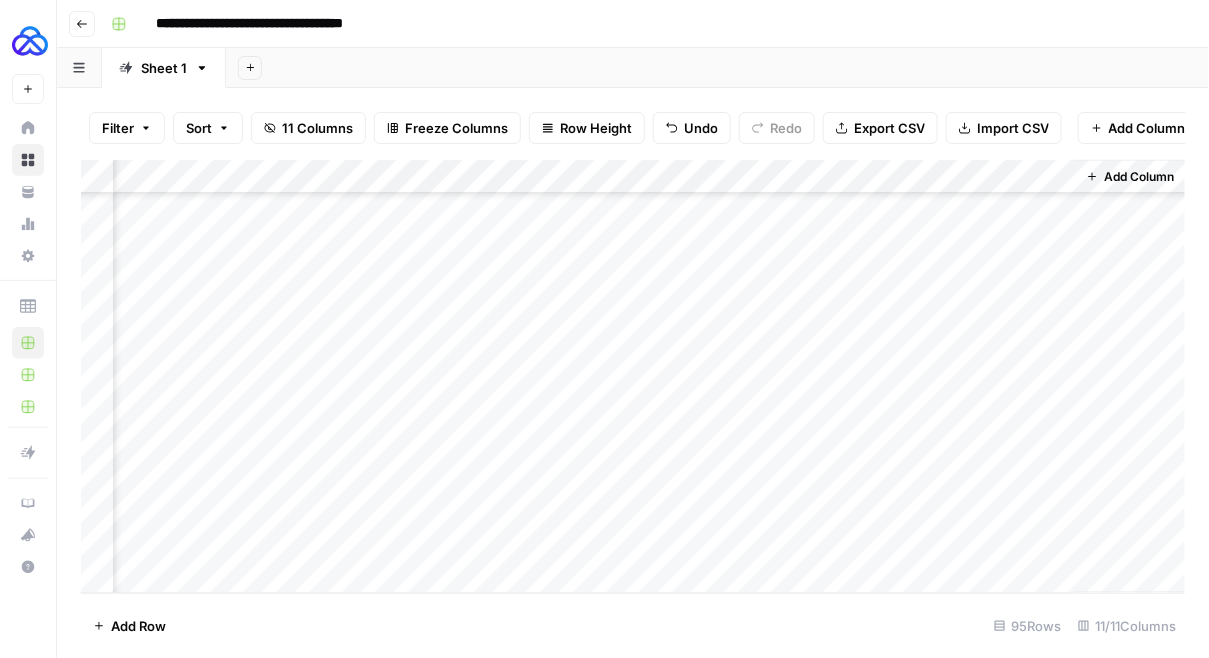click on "Add Column" at bounding box center (633, 377) 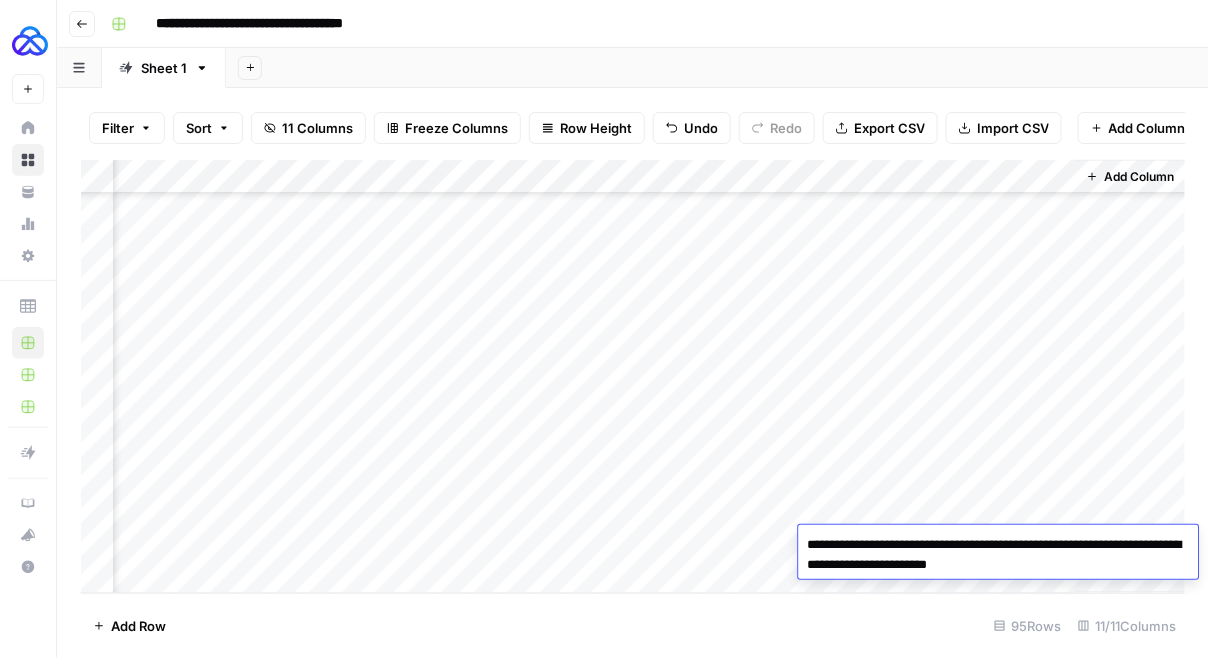 drag, startPoint x: 888, startPoint y: 545, endPoint x: 1114, endPoint y: 569, distance: 227.27077 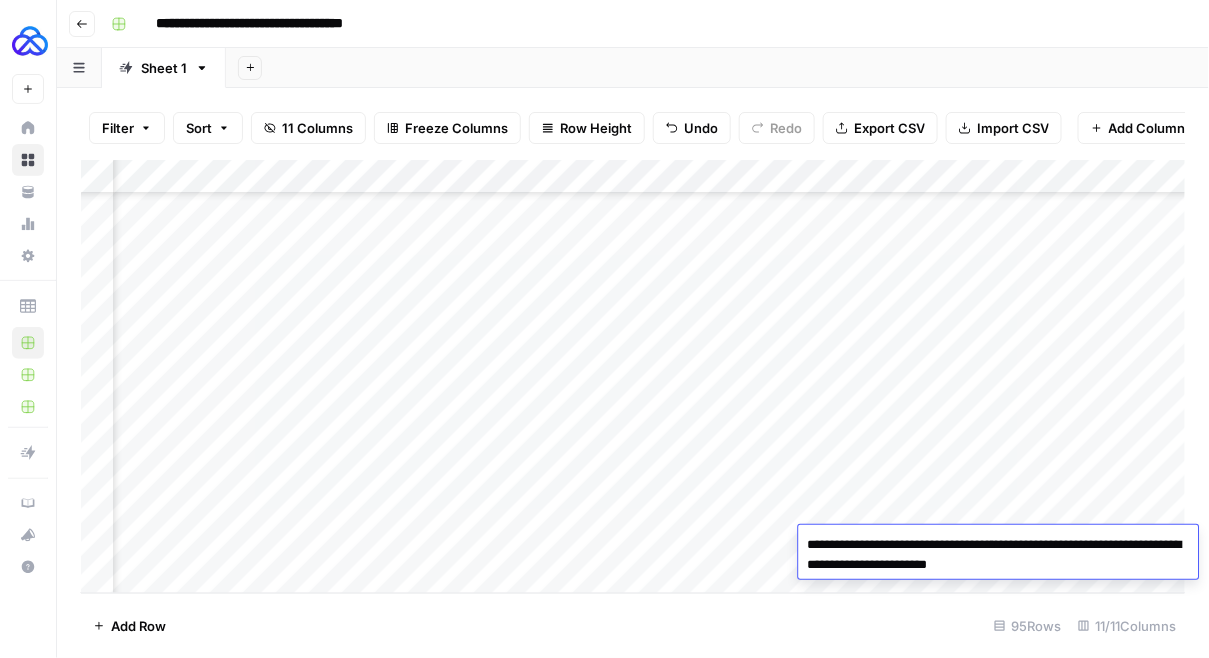 scroll, scrollTop: 2862, scrollLeft: 0, axis: vertical 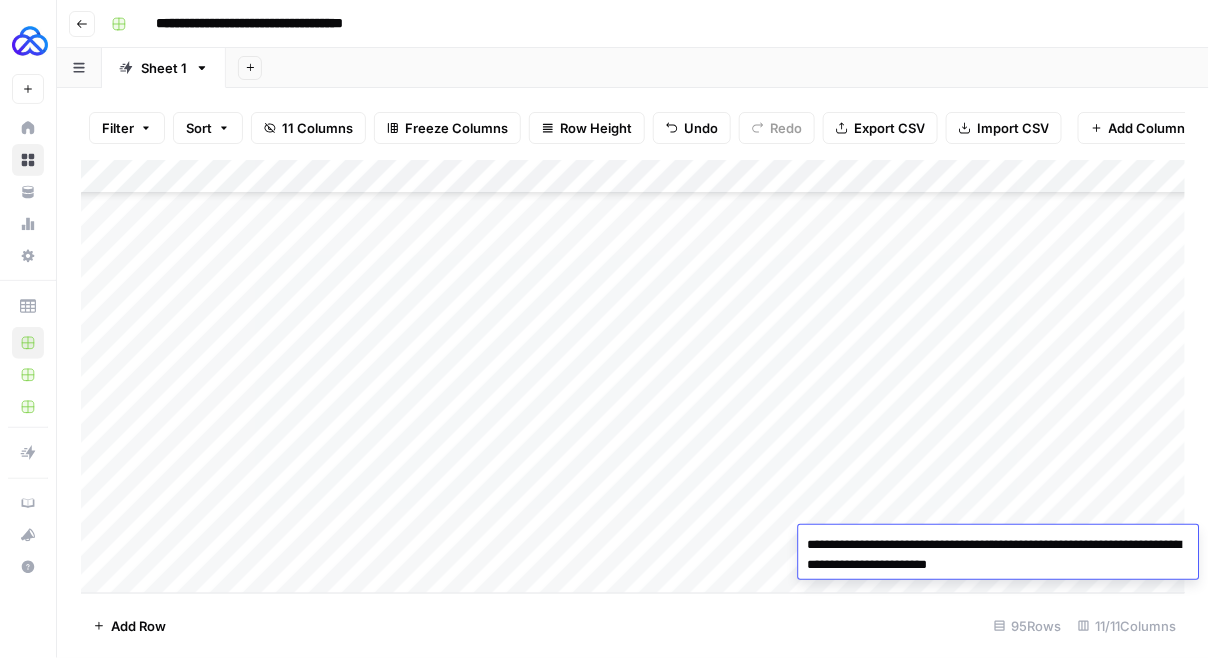 click on "Add Column" at bounding box center [633, 377] 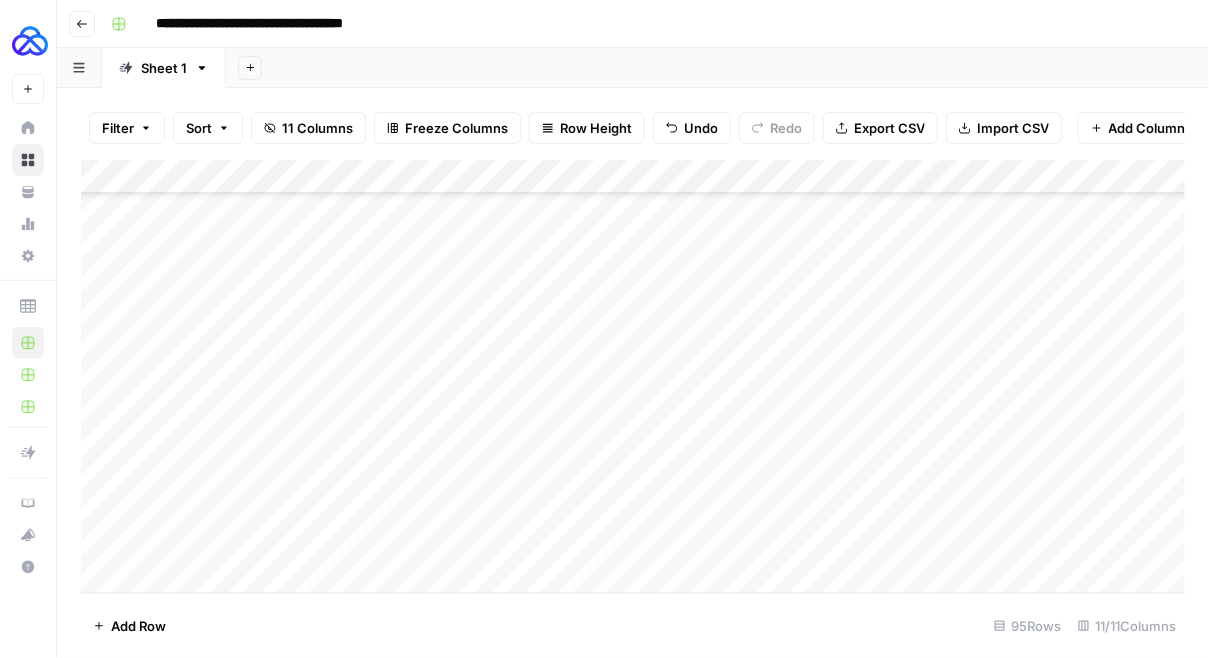 click on "Add Column" at bounding box center [633, 377] 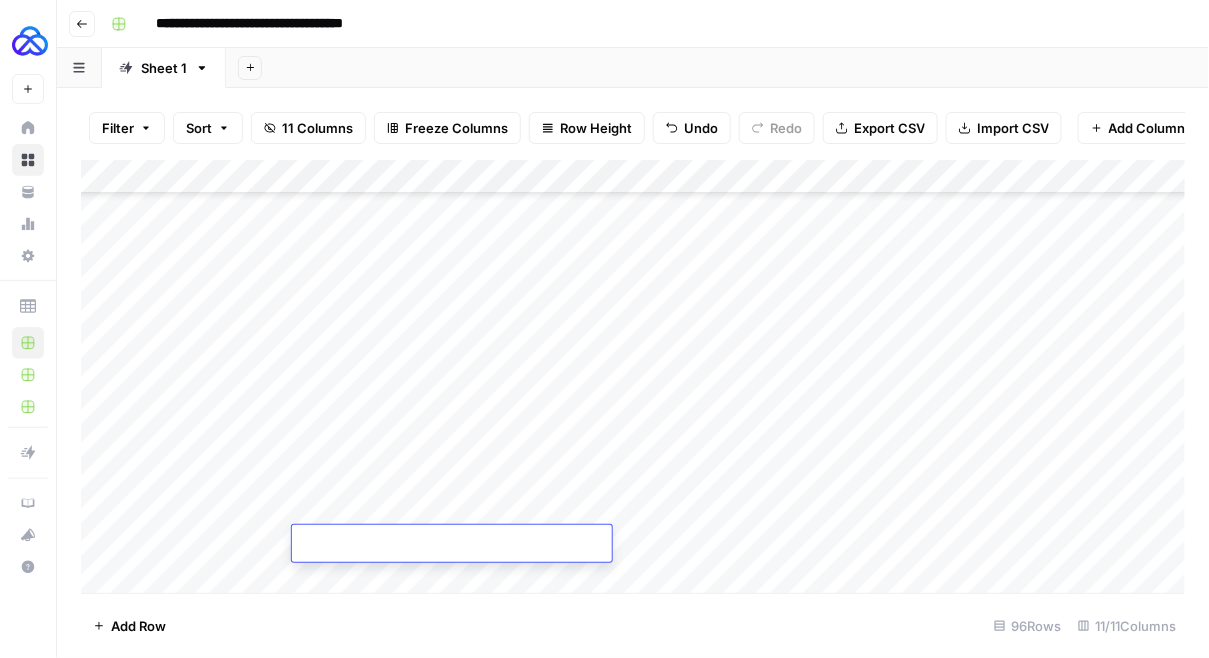 scroll, scrollTop: 2896, scrollLeft: 0, axis: vertical 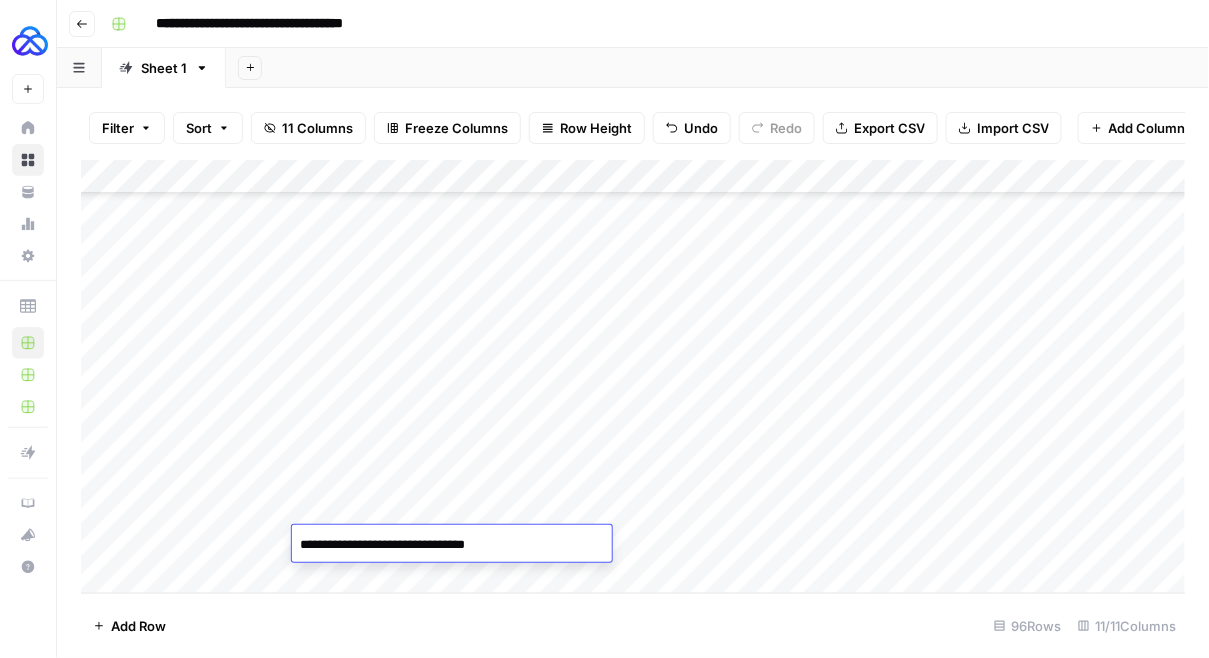 type on "**********" 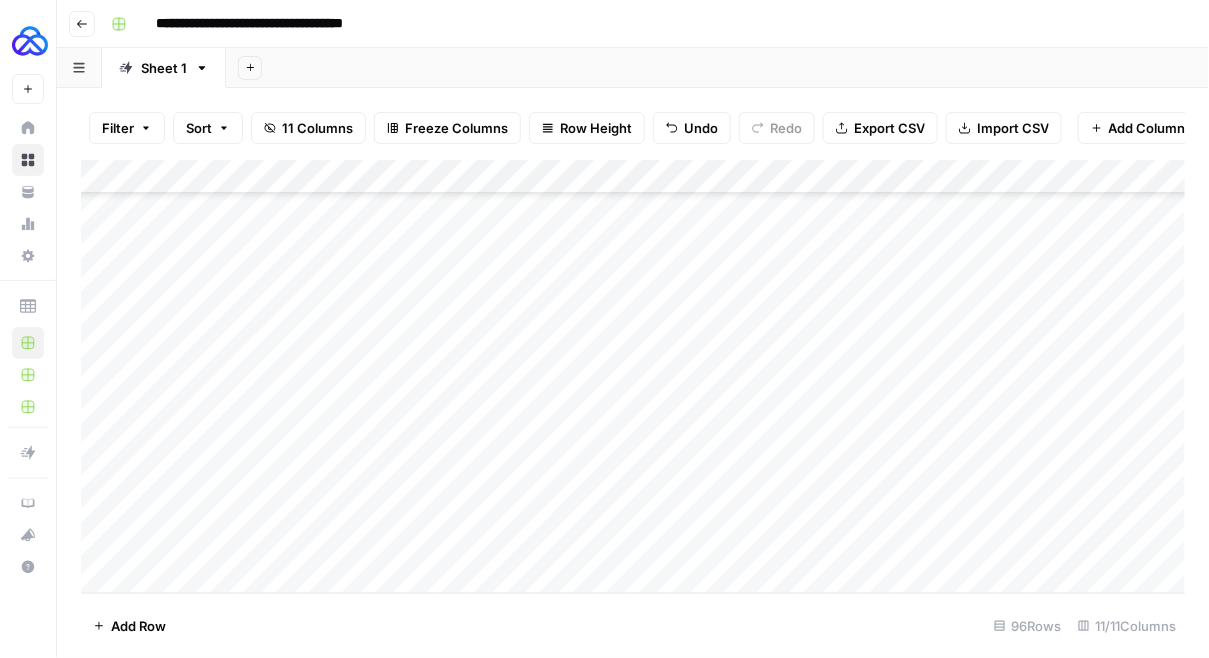 click on "Add Column" at bounding box center [633, 377] 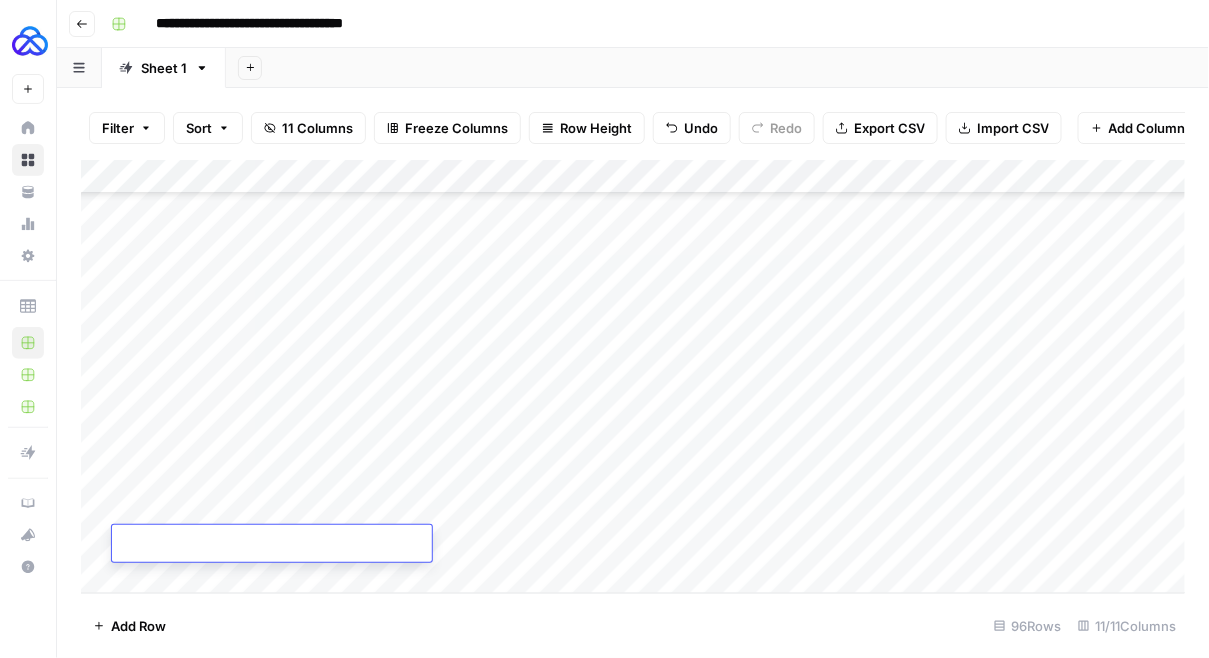 type on "**********" 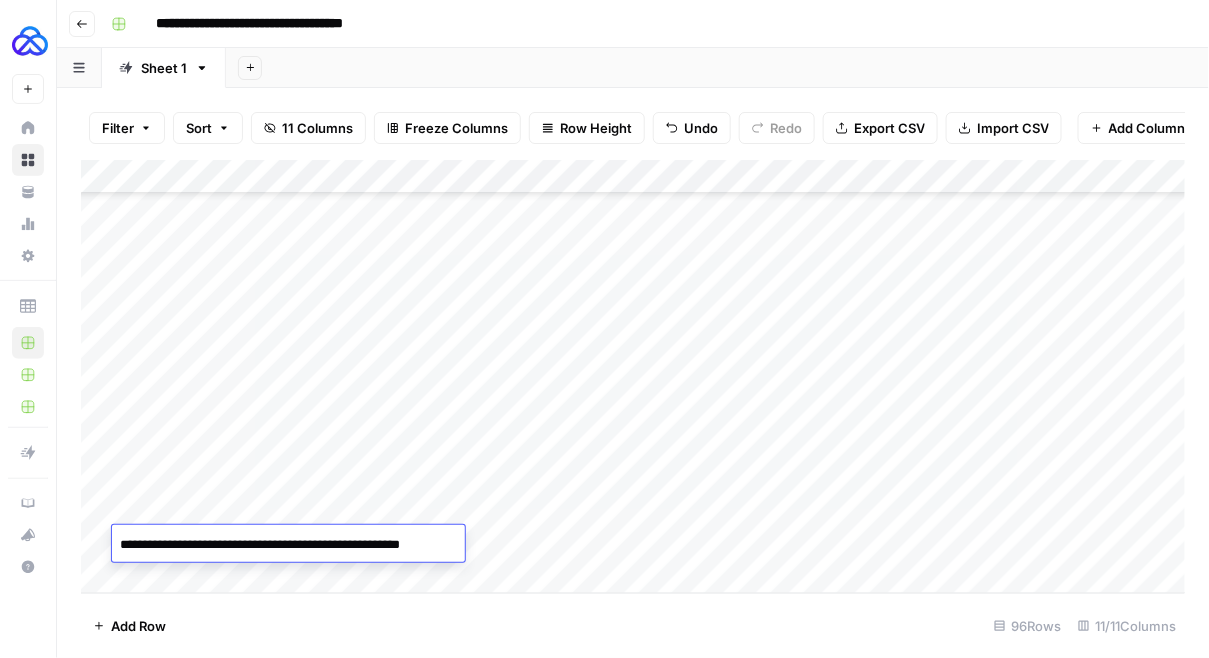 click on "Add Column" at bounding box center (633, 377) 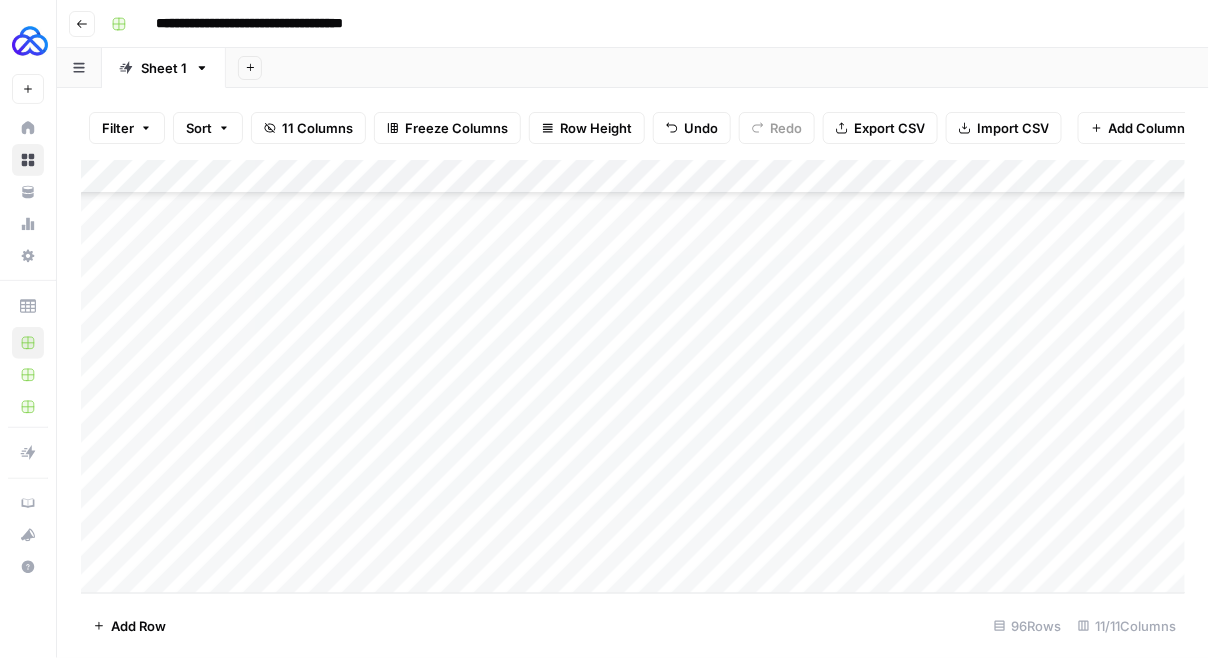 click on "Add Column" at bounding box center [633, 377] 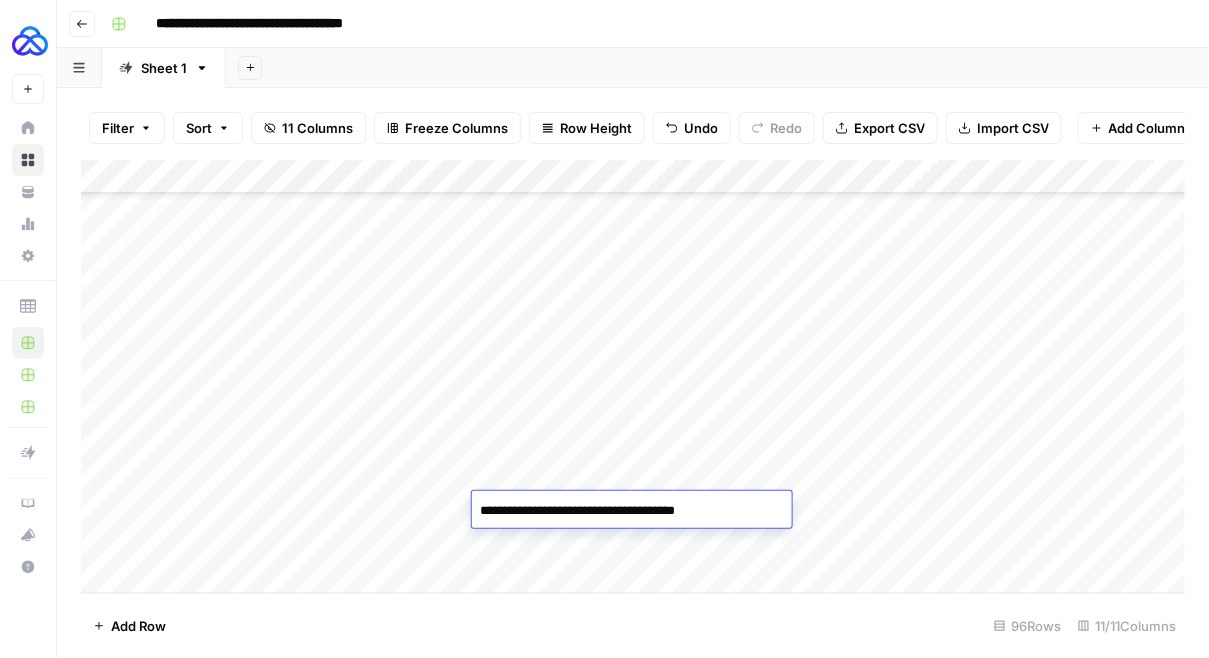 click on "Add Column" at bounding box center [633, 377] 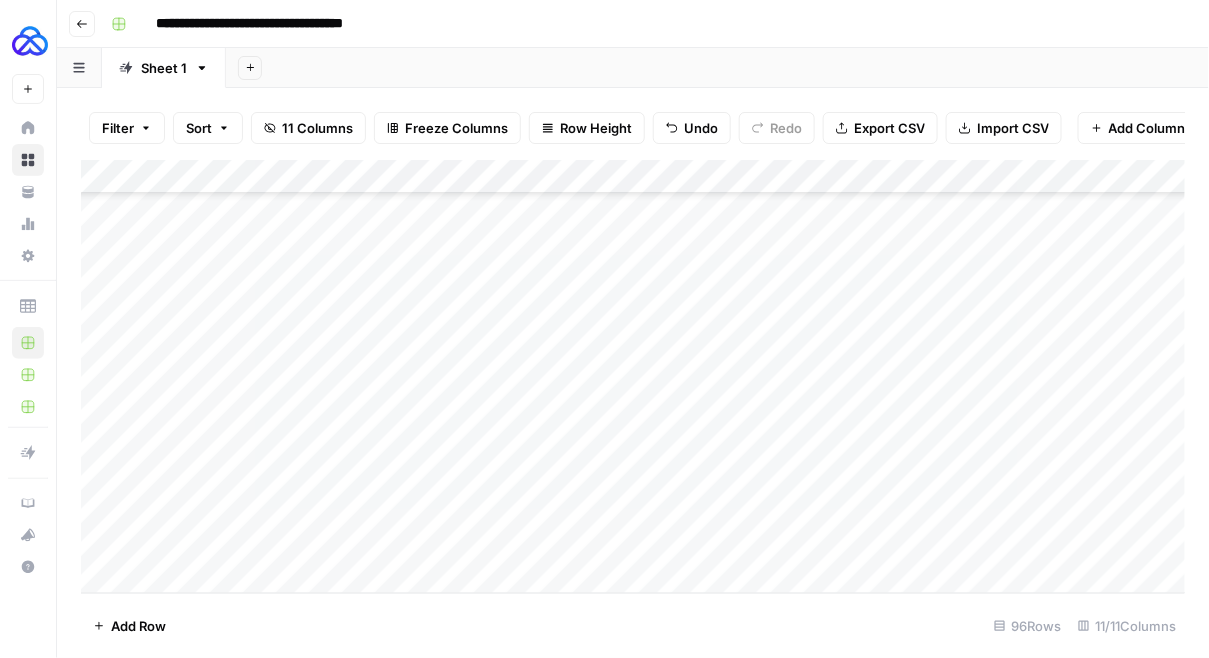 click on "Add Column" at bounding box center (633, 377) 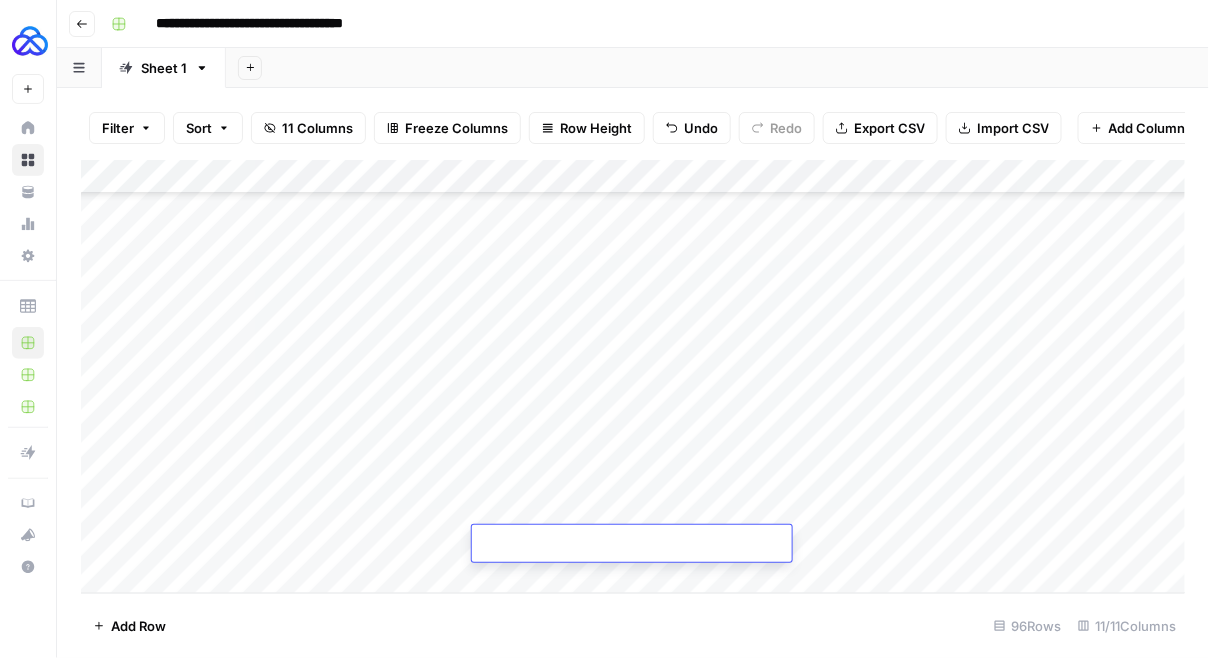 type on "**********" 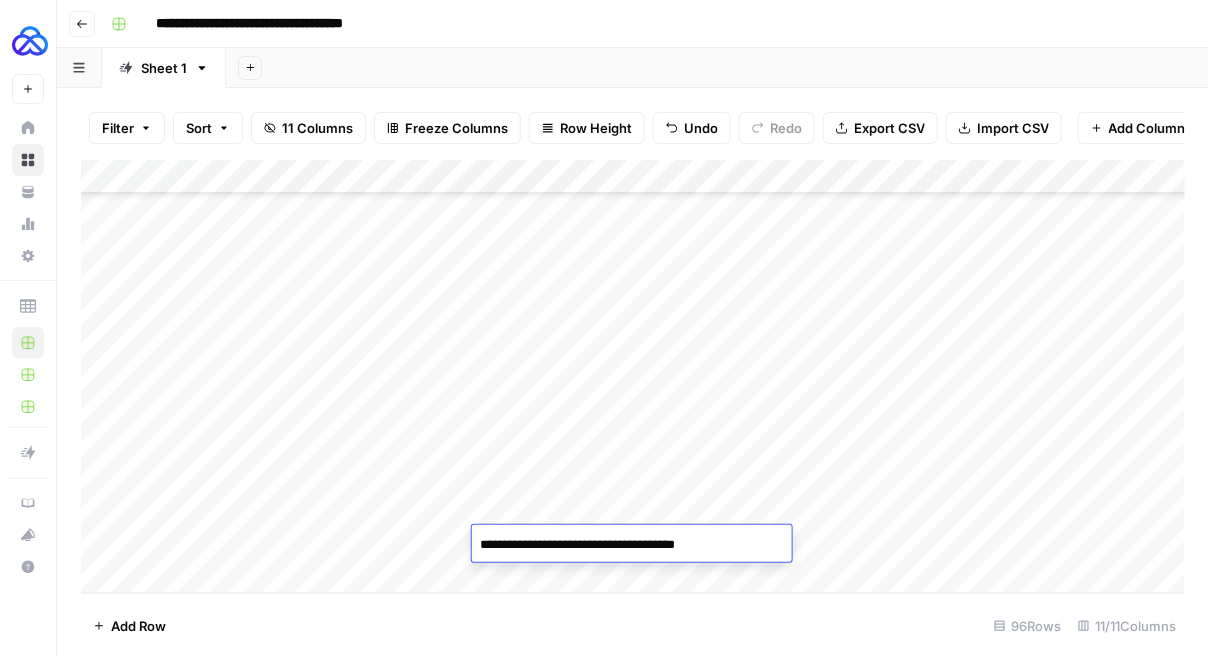 click on "Add Column" at bounding box center (633, 377) 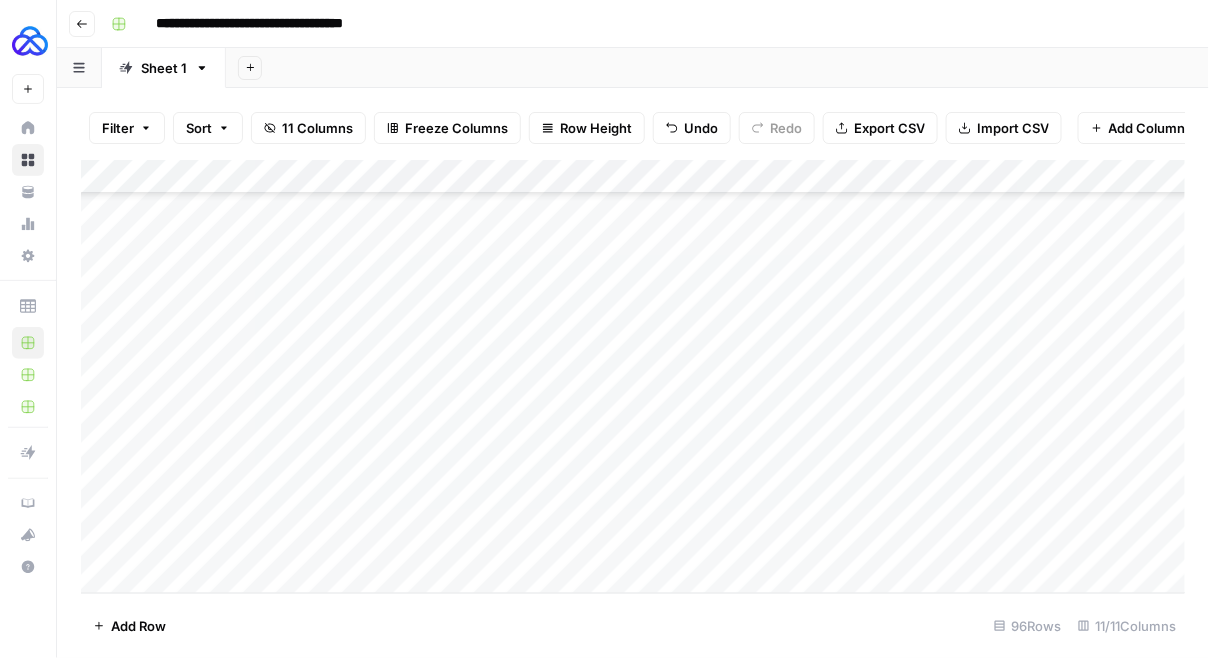 click on "Add Column" at bounding box center [633, 377] 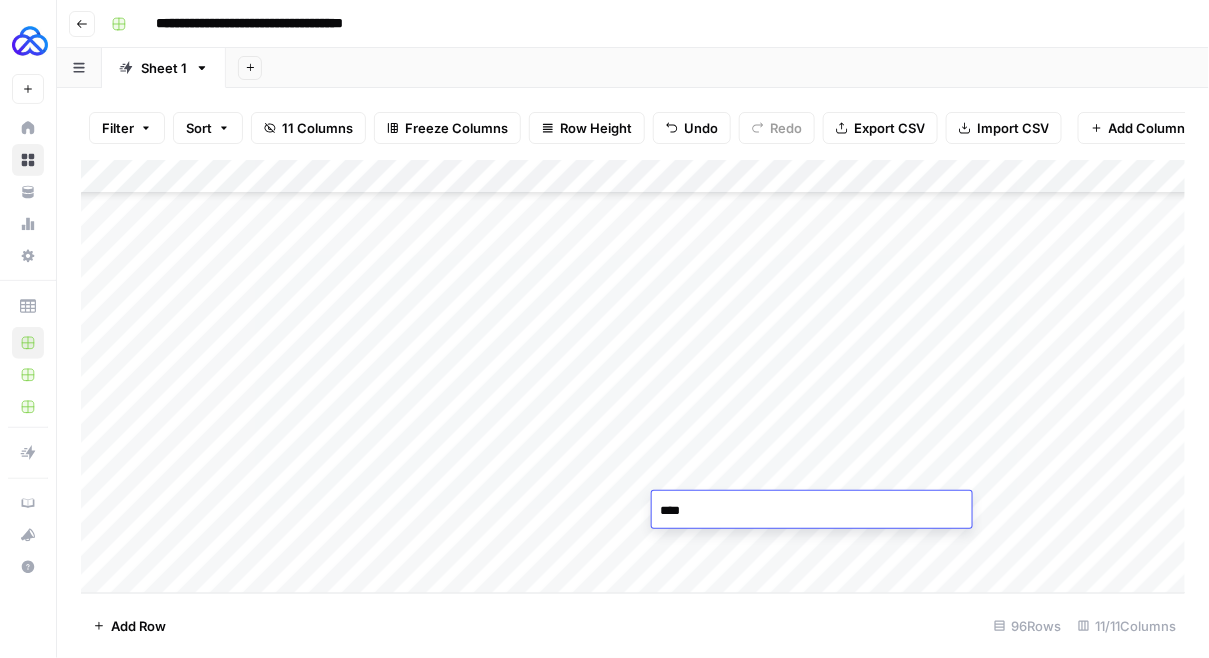 click on "****" at bounding box center [812, 511] 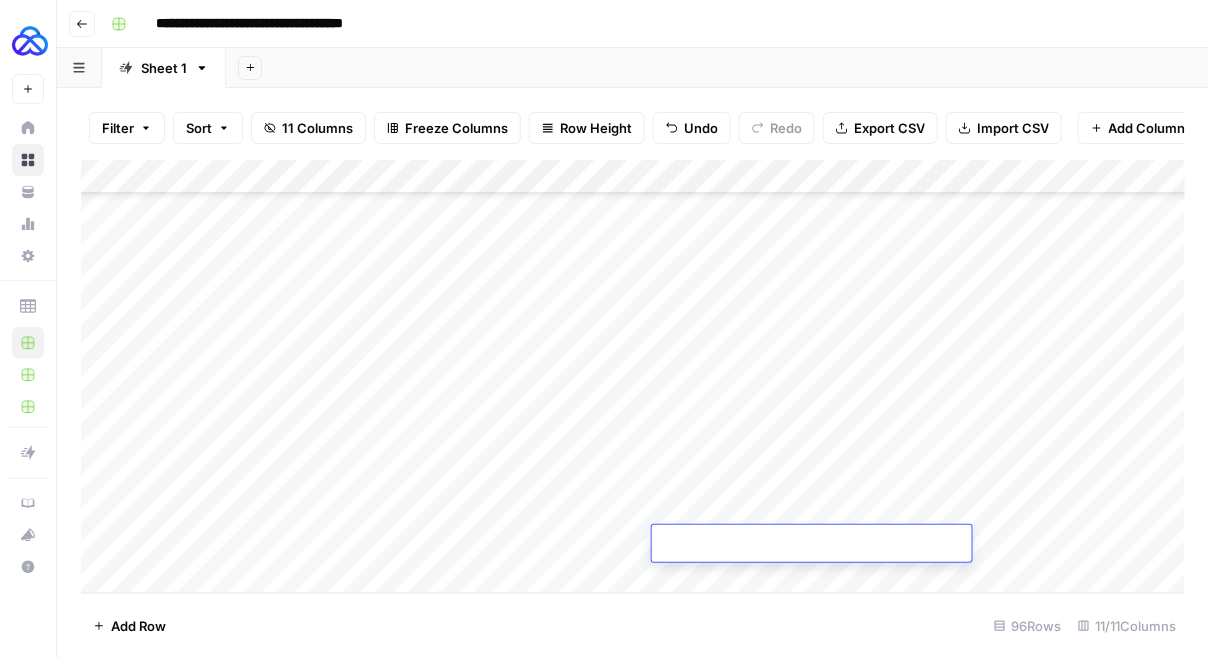 type on "****" 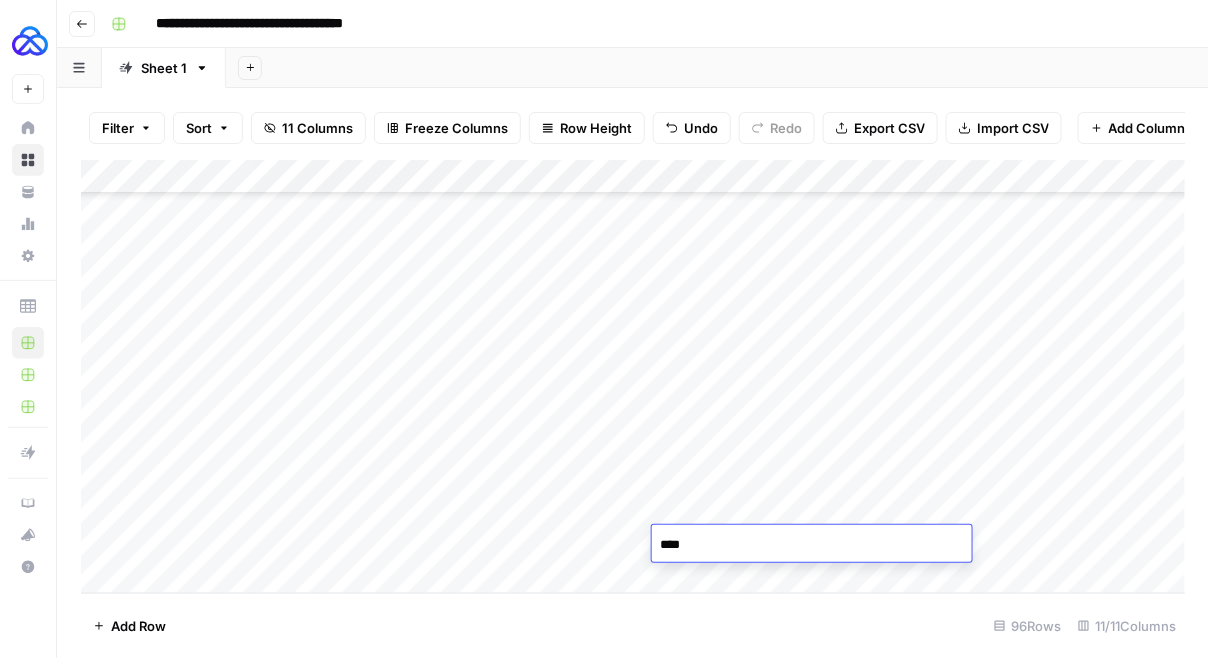 click on "Add Column" at bounding box center [633, 377] 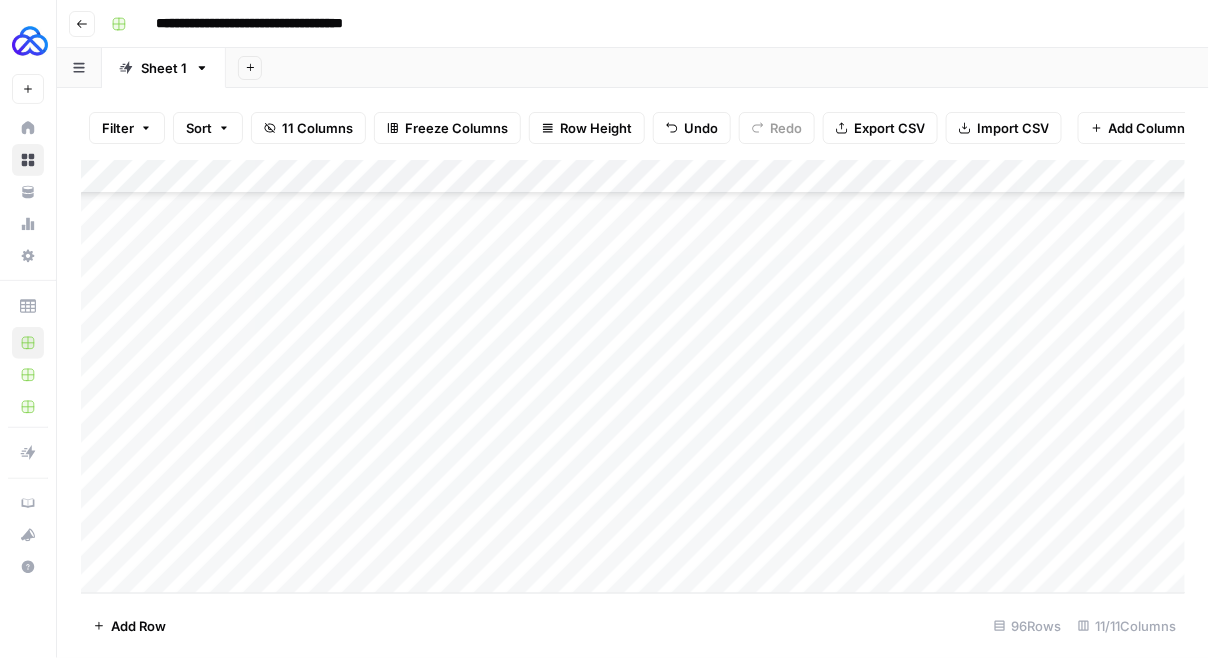 click on "Add Column" at bounding box center [633, 377] 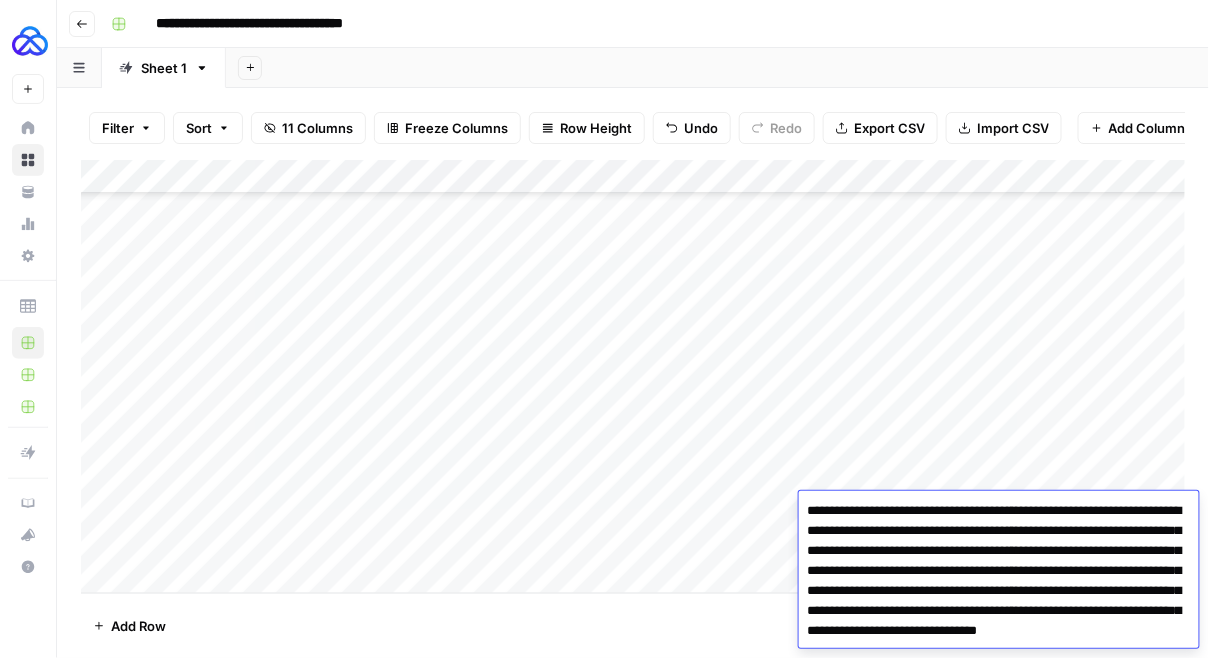 scroll, scrollTop: 36, scrollLeft: 0, axis: vertical 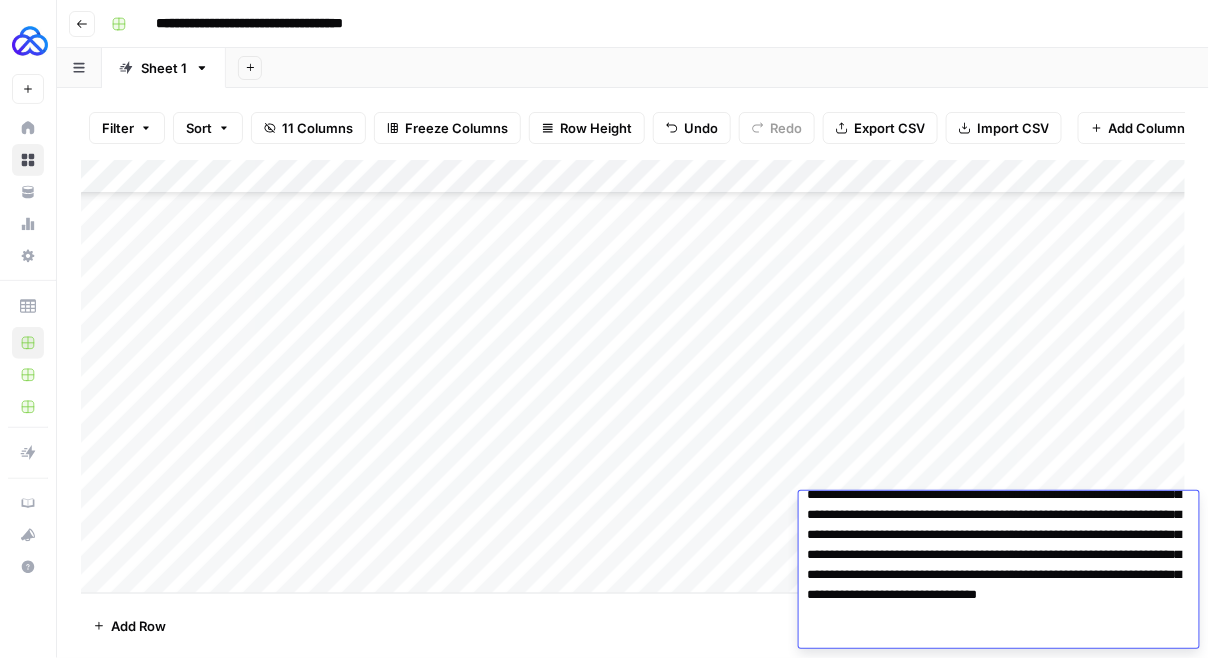 click on "**********" at bounding box center [999, 555] 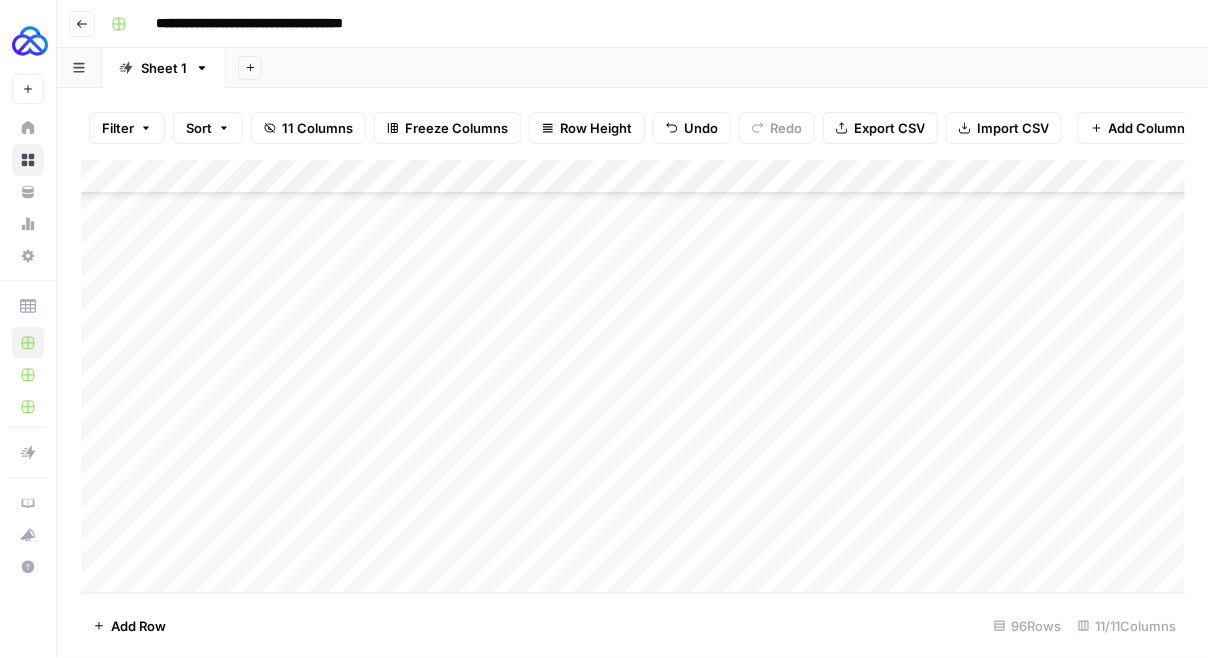 click on "Add Column" at bounding box center (633, 377) 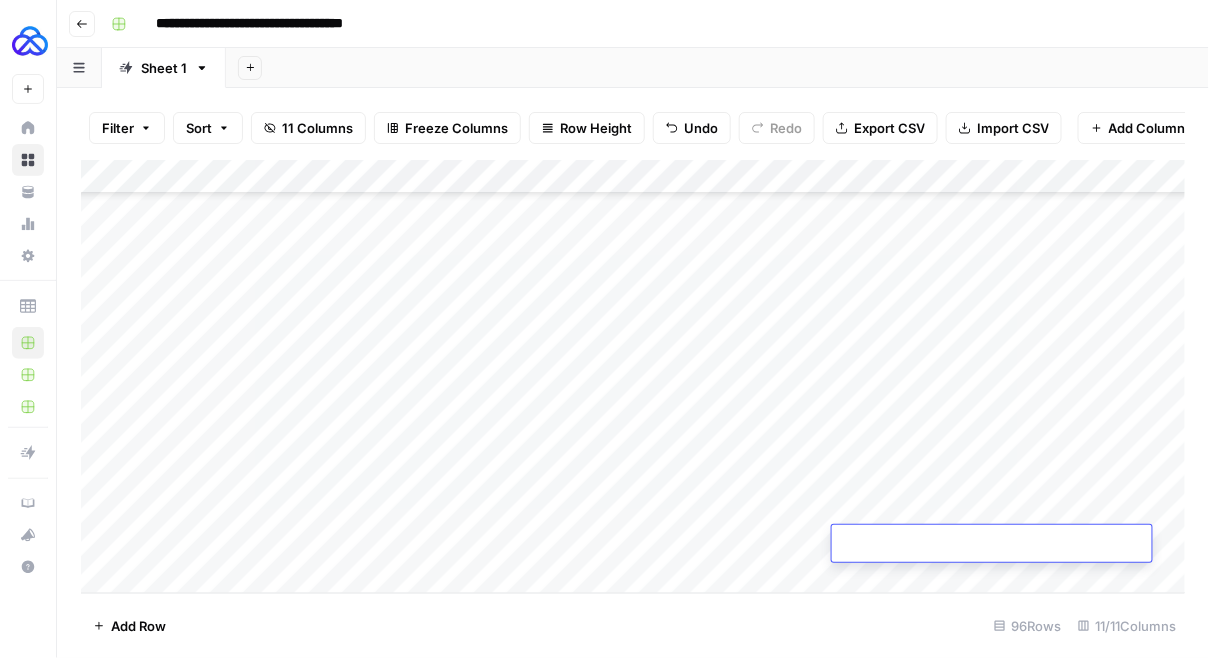 type on "**********" 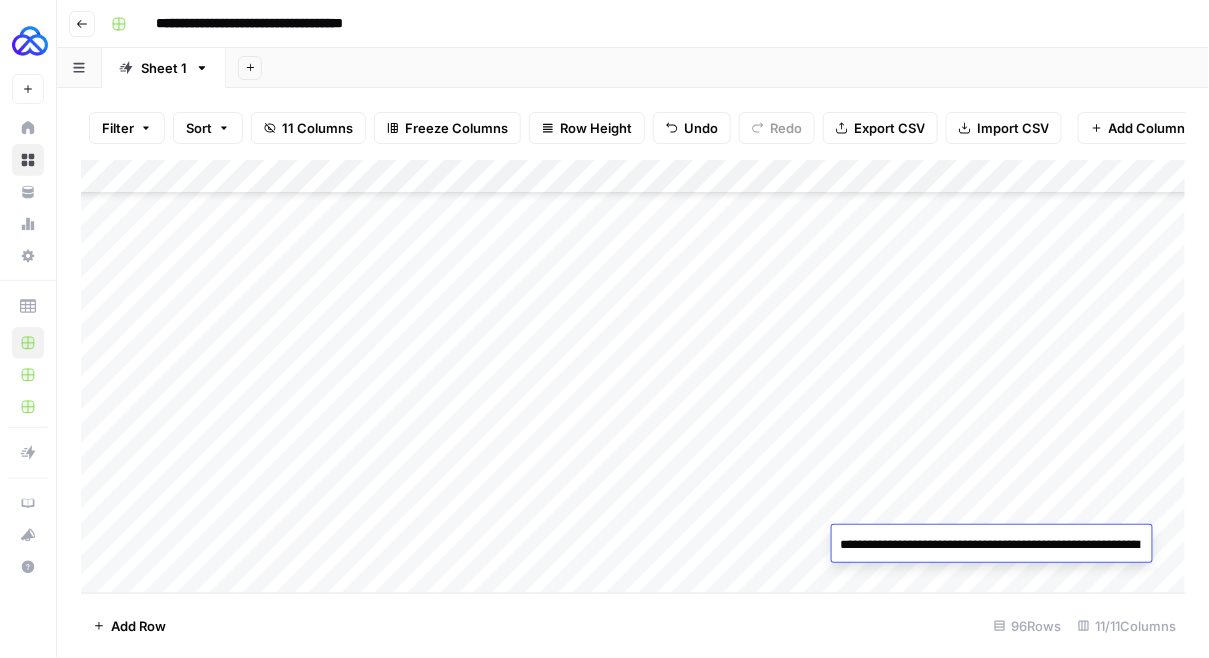 scroll, scrollTop: 64, scrollLeft: 0, axis: vertical 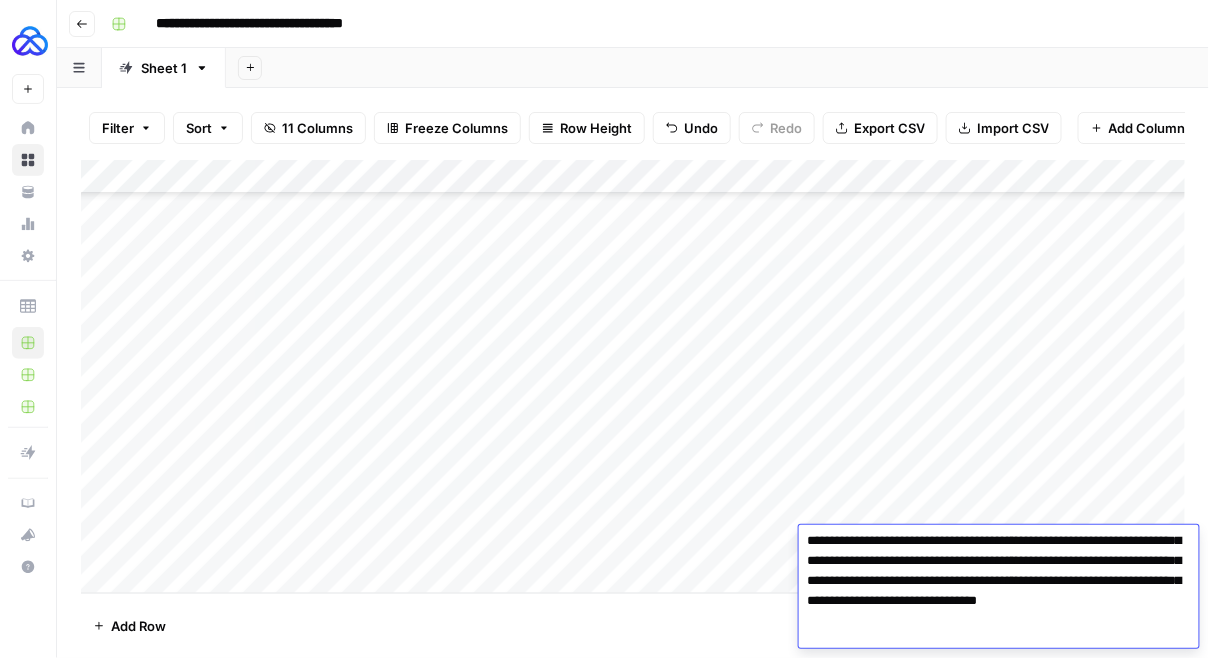 click on "Add Column" at bounding box center [633, 377] 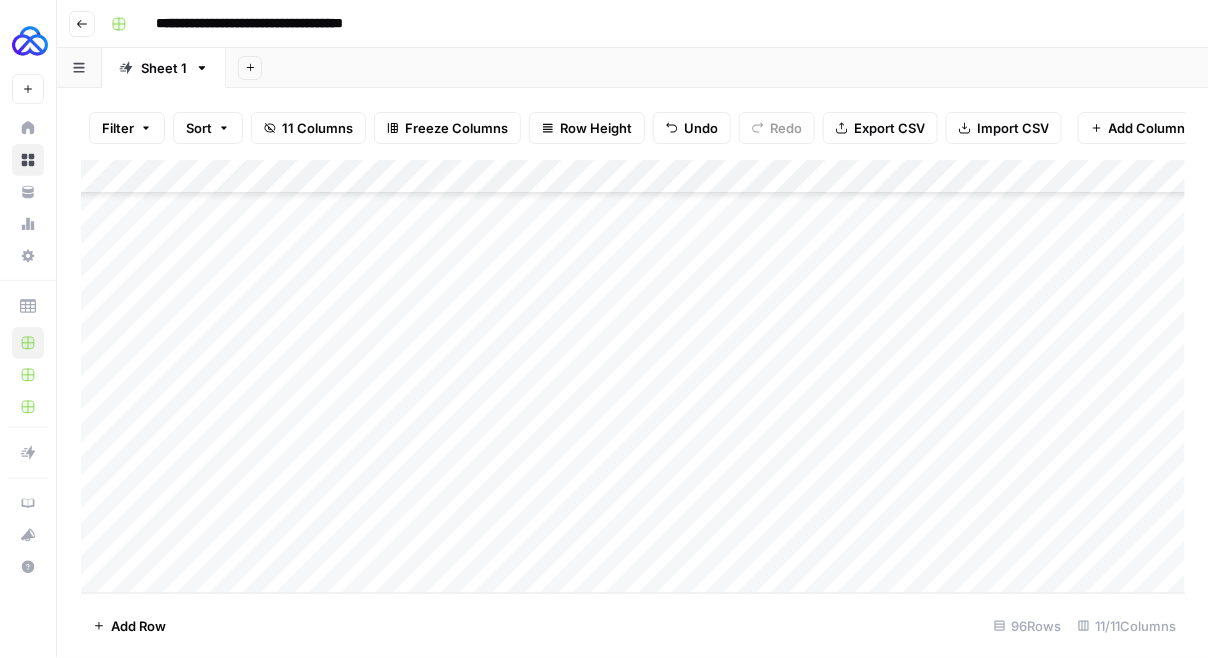 click on "Add Column" at bounding box center [633, 377] 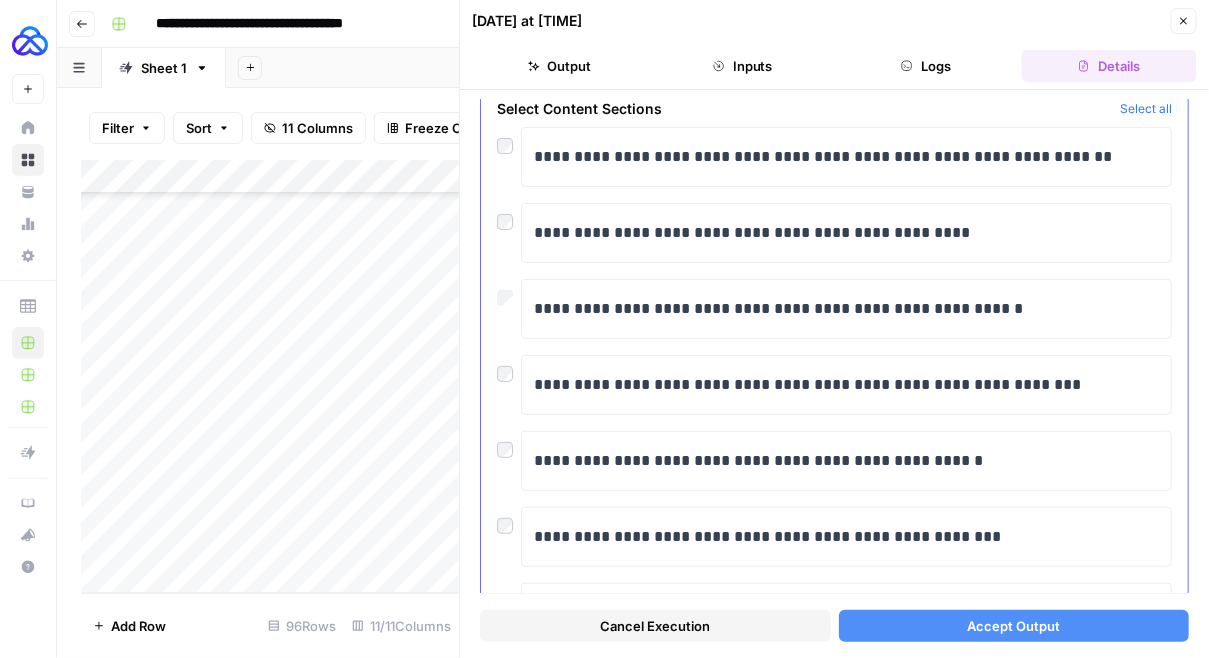 scroll, scrollTop: 97, scrollLeft: 0, axis: vertical 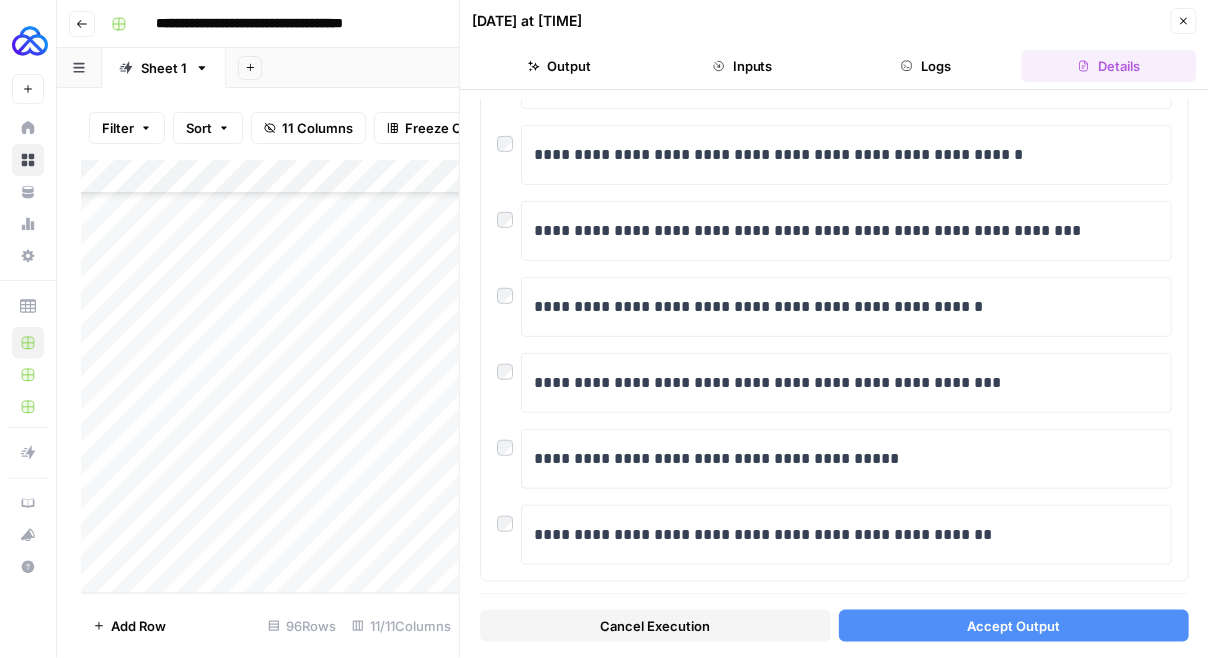 click on "Accept Output" at bounding box center [1014, 626] 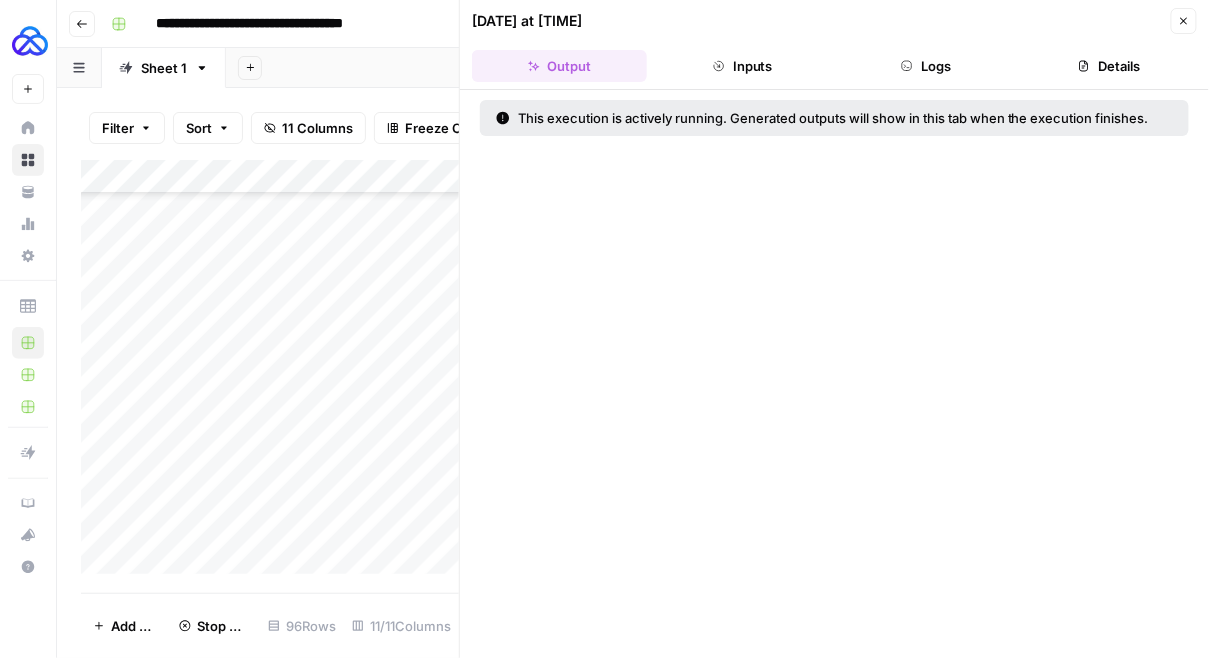 click 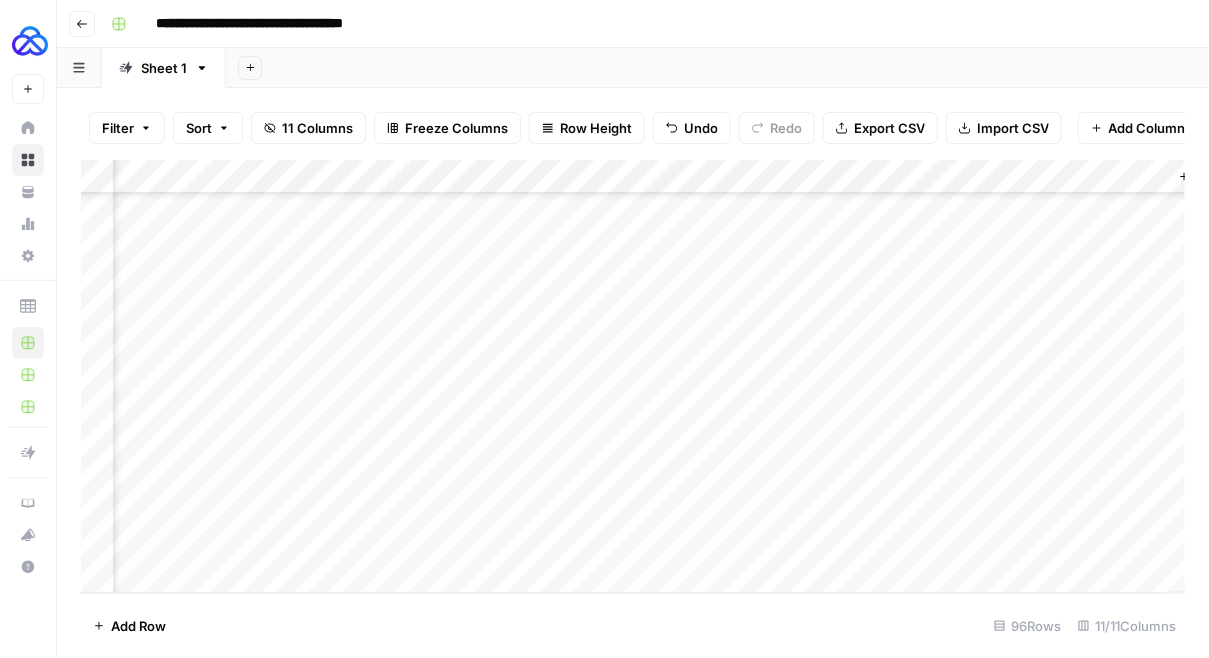 scroll, scrollTop: 2896, scrollLeft: 929, axis: both 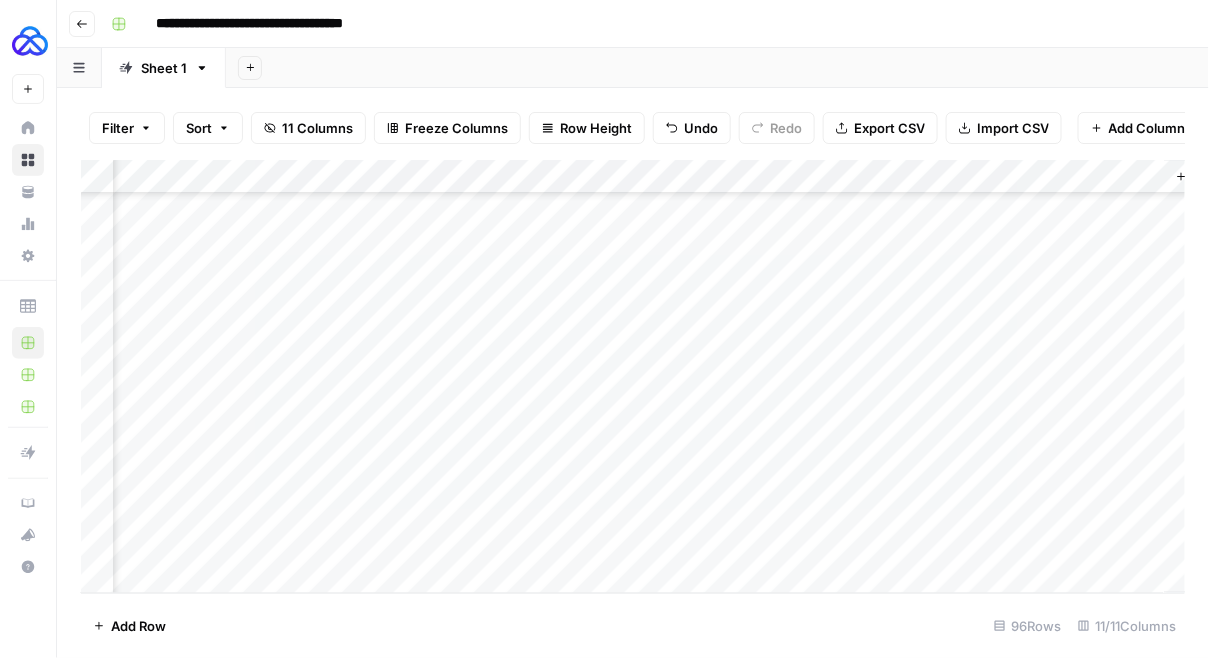 click on "Add Column" at bounding box center [633, 377] 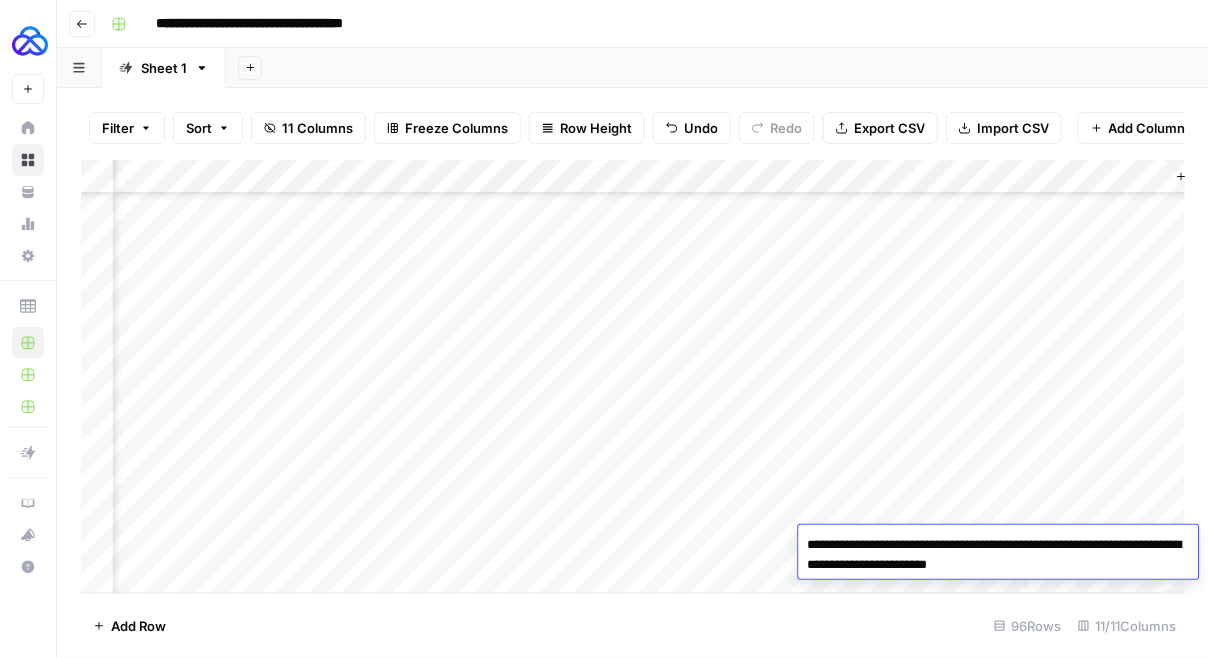 drag, startPoint x: 1110, startPoint y: 568, endPoint x: 874, endPoint y: 546, distance: 237.02321 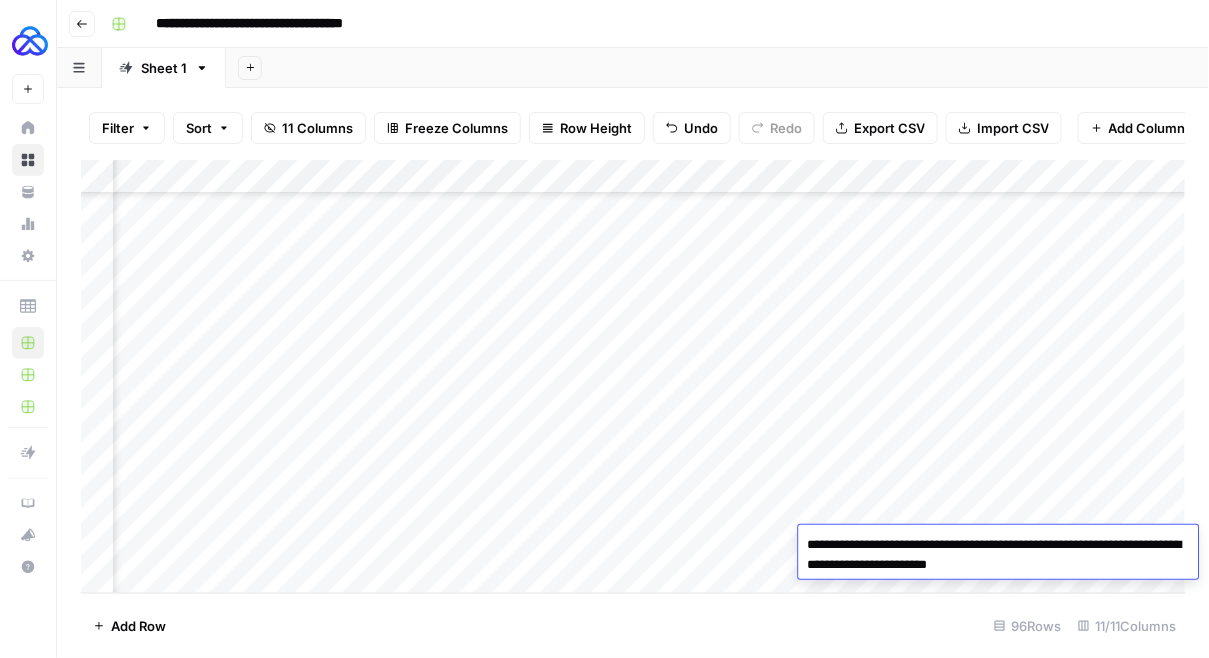 scroll, scrollTop: 2896, scrollLeft: 0, axis: vertical 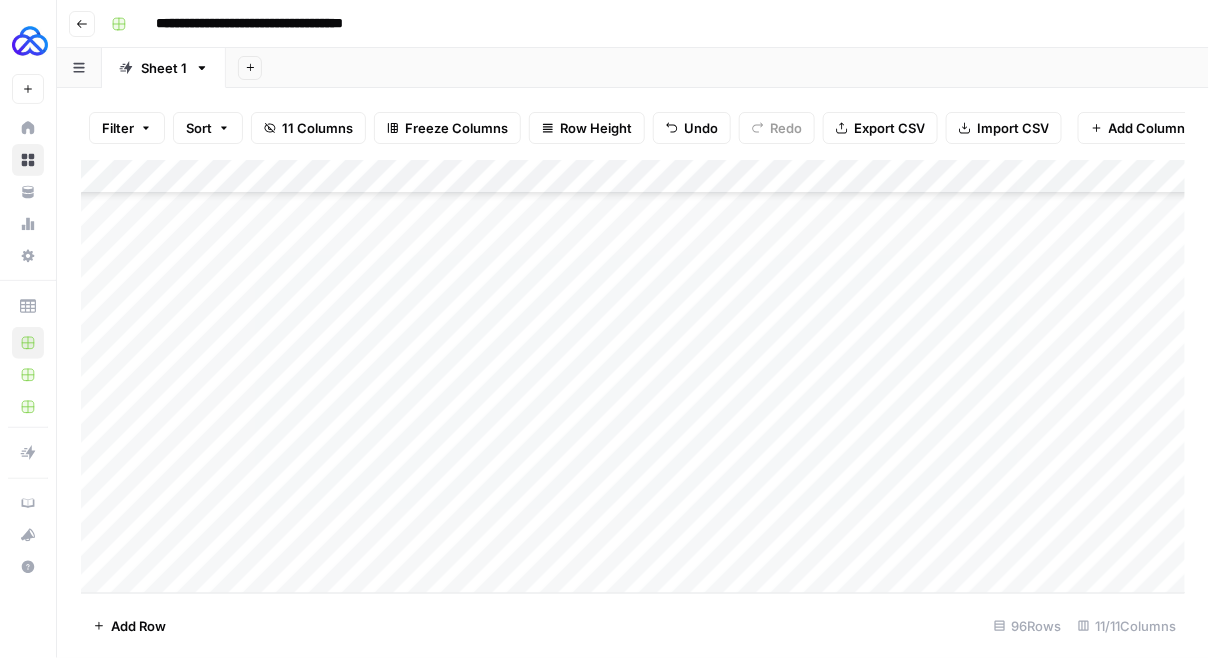 click on "Add Column" at bounding box center (633, 377) 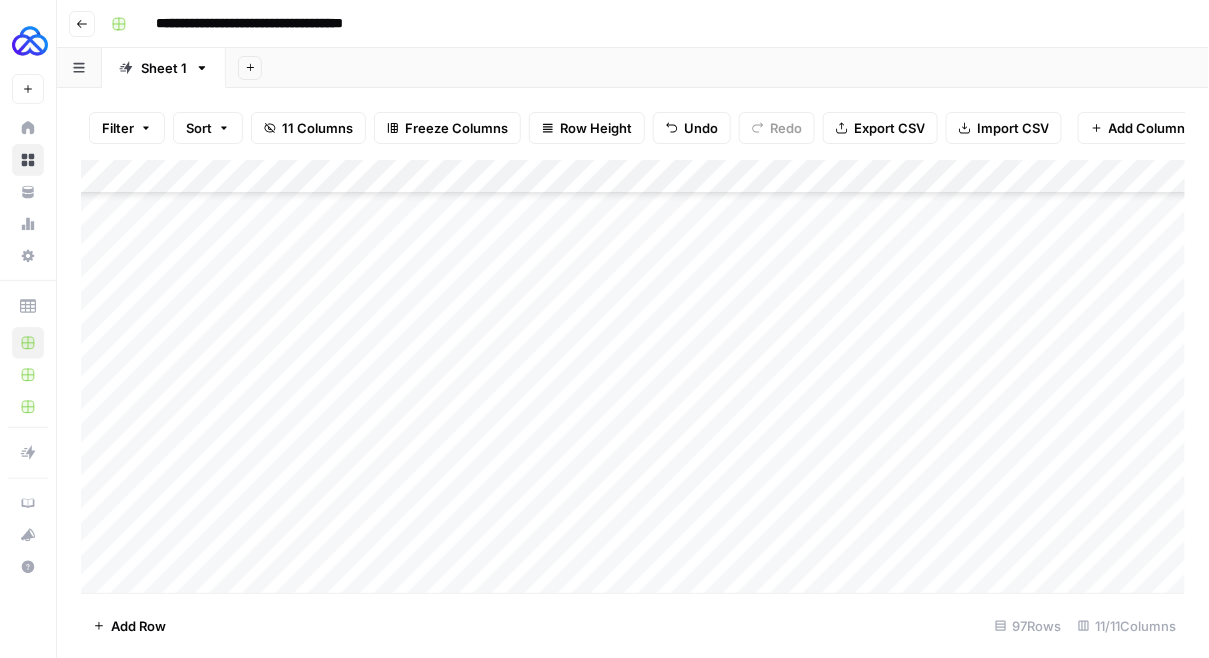 scroll, scrollTop: 2930, scrollLeft: 0, axis: vertical 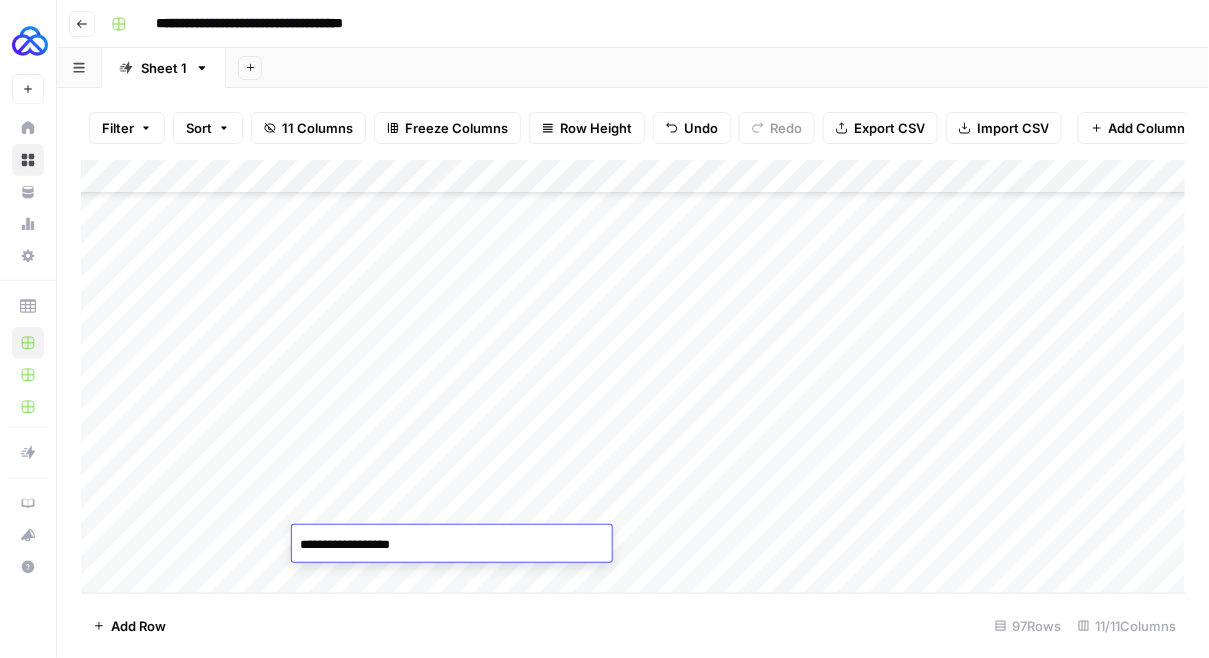 type on "**********" 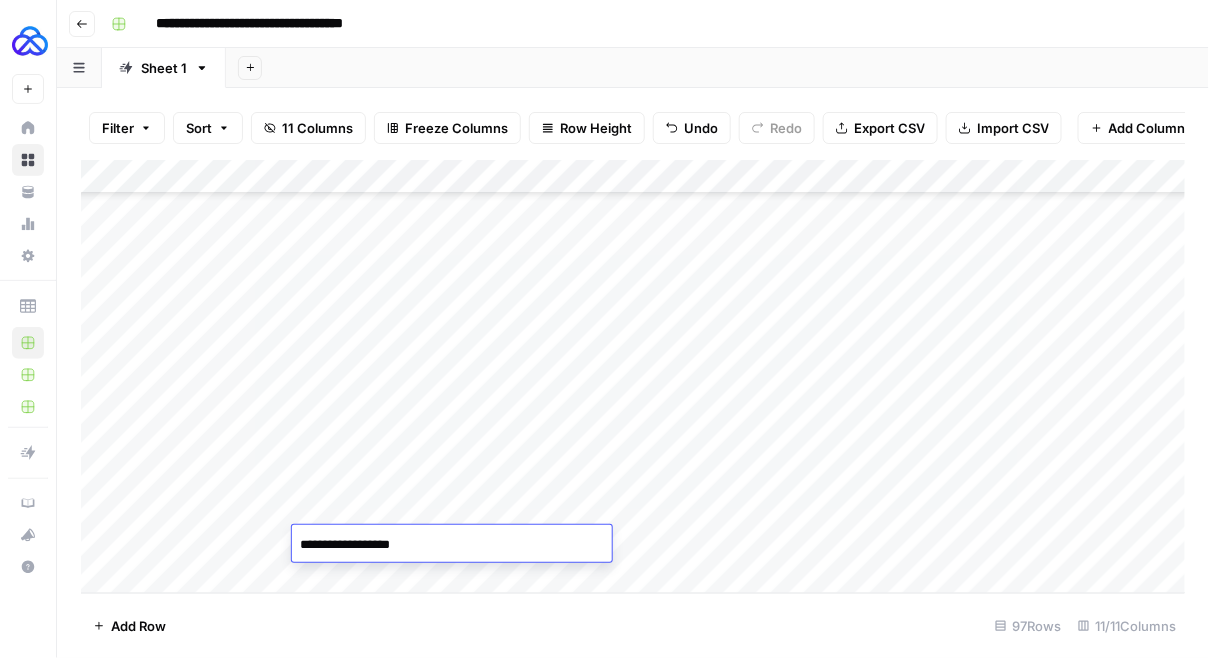 click on "Add Column" at bounding box center (633, 377) 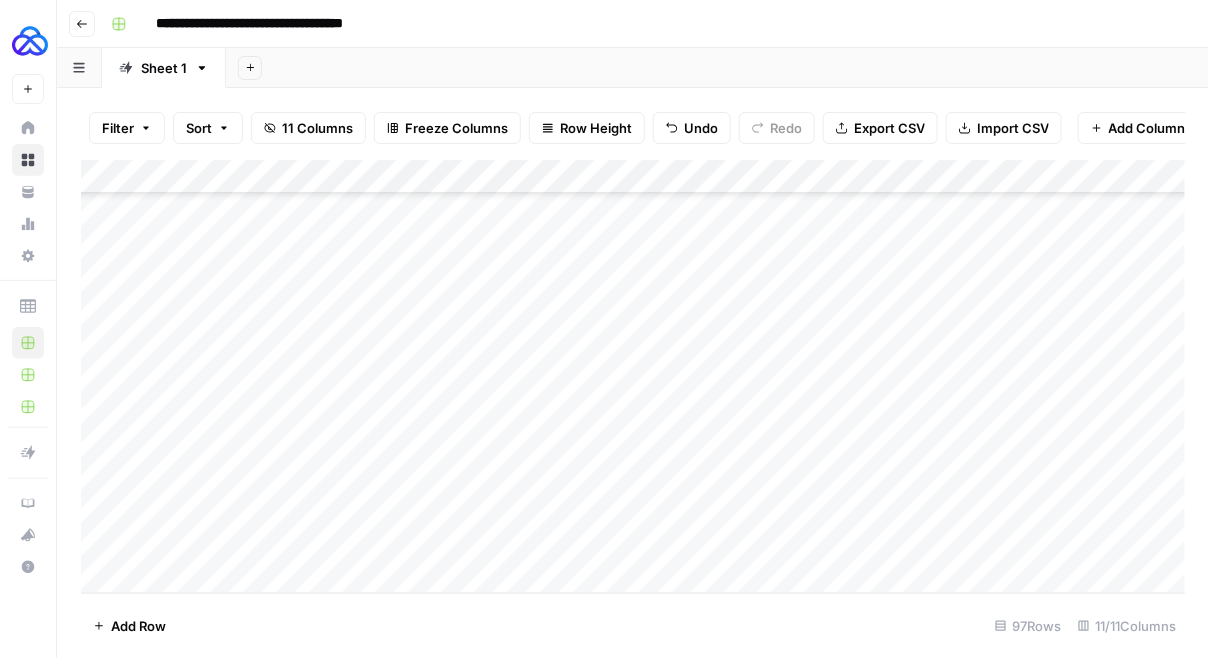 click on "Add Column" at bounding box center [633, 377] 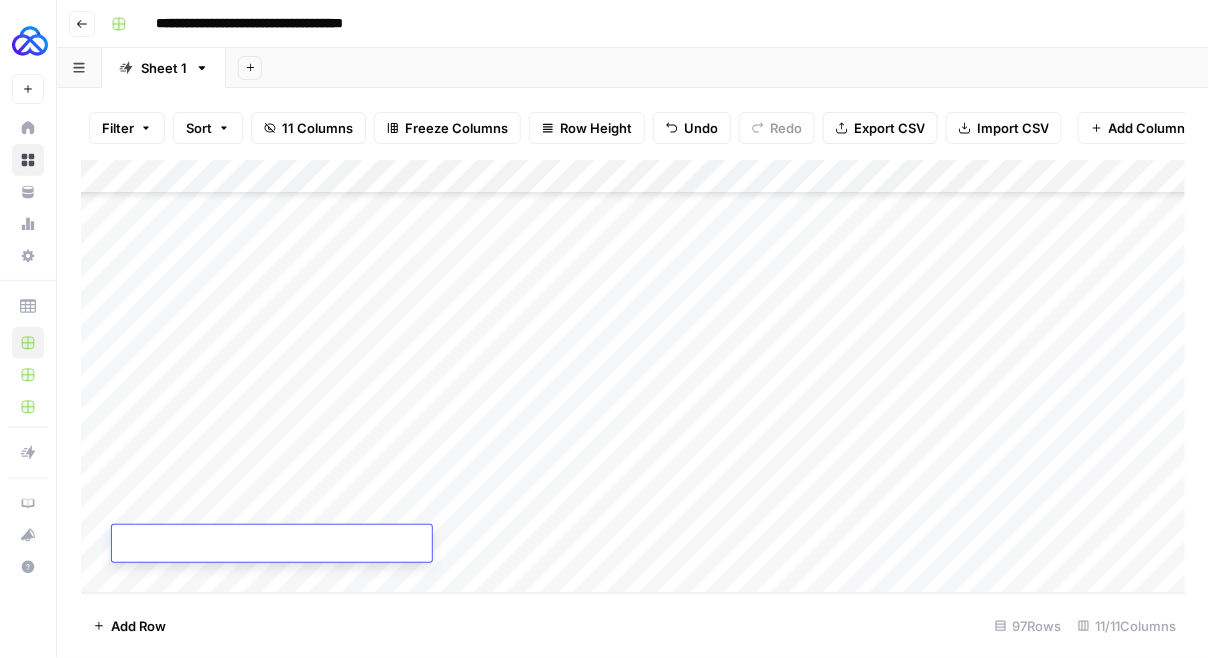 type on "**********" 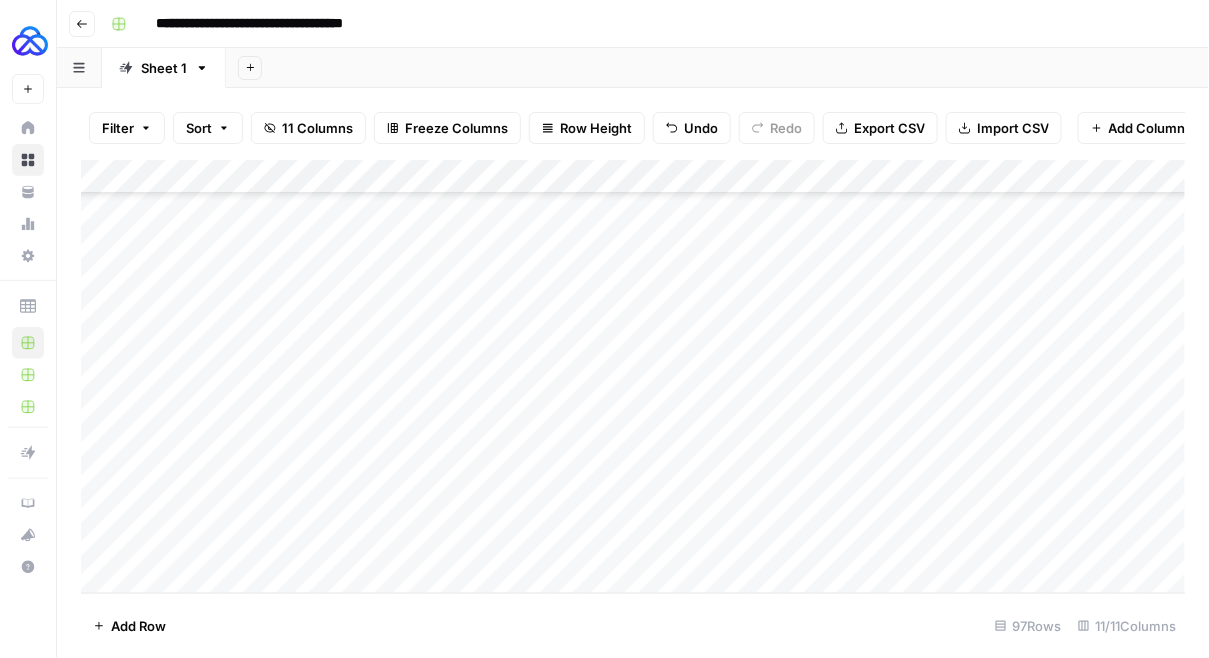 click on "Add Column" at bounding box center (633, 377) 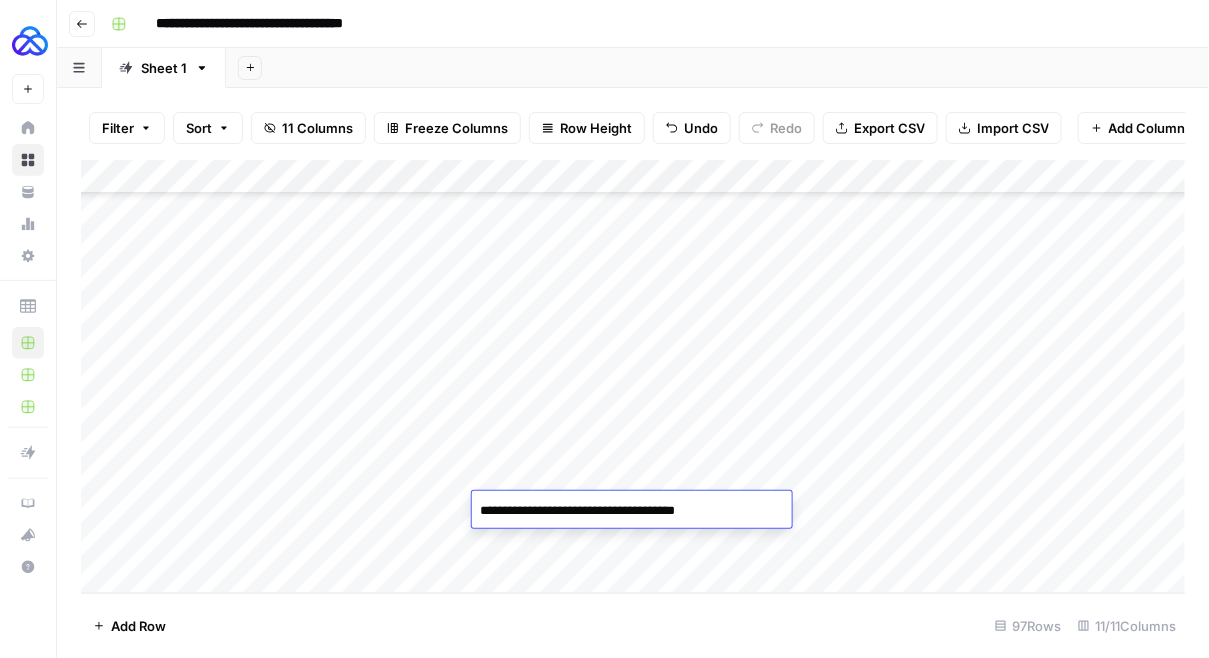 click on "**********" at bounding box center [632, 511] 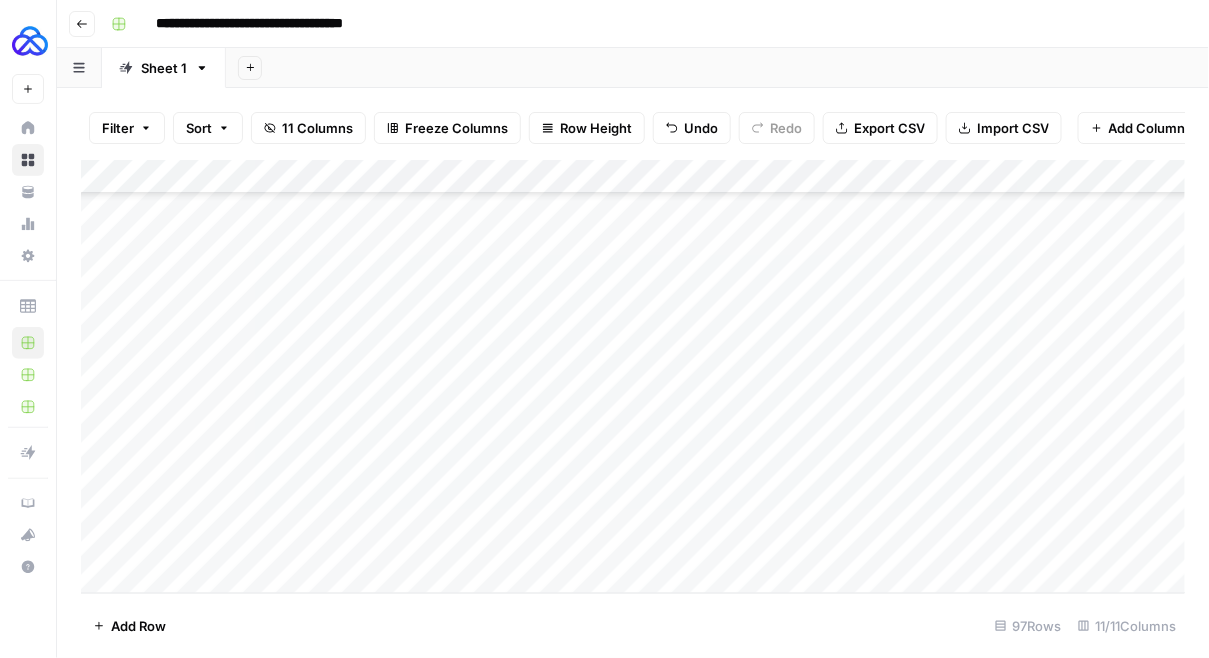 click on "Add Column" at bounding box center [633, 377] 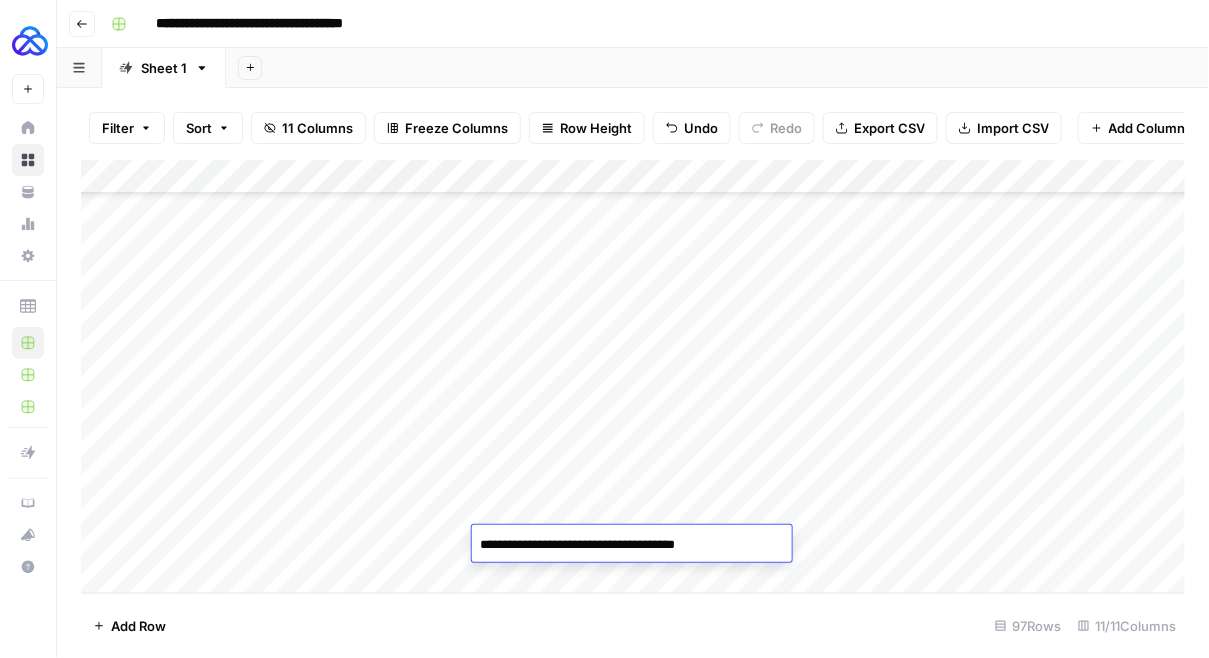 click on "Add Column" at bounding box center [633, 377] 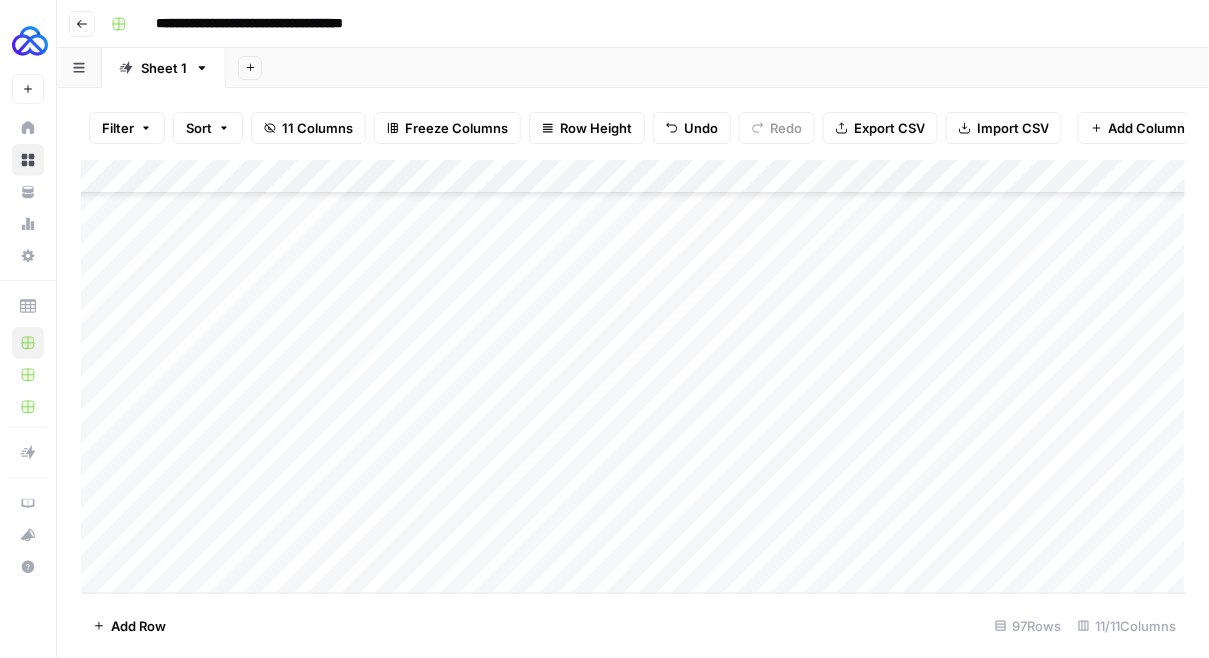 click on "Add Column" at bounding box center (633, 377) 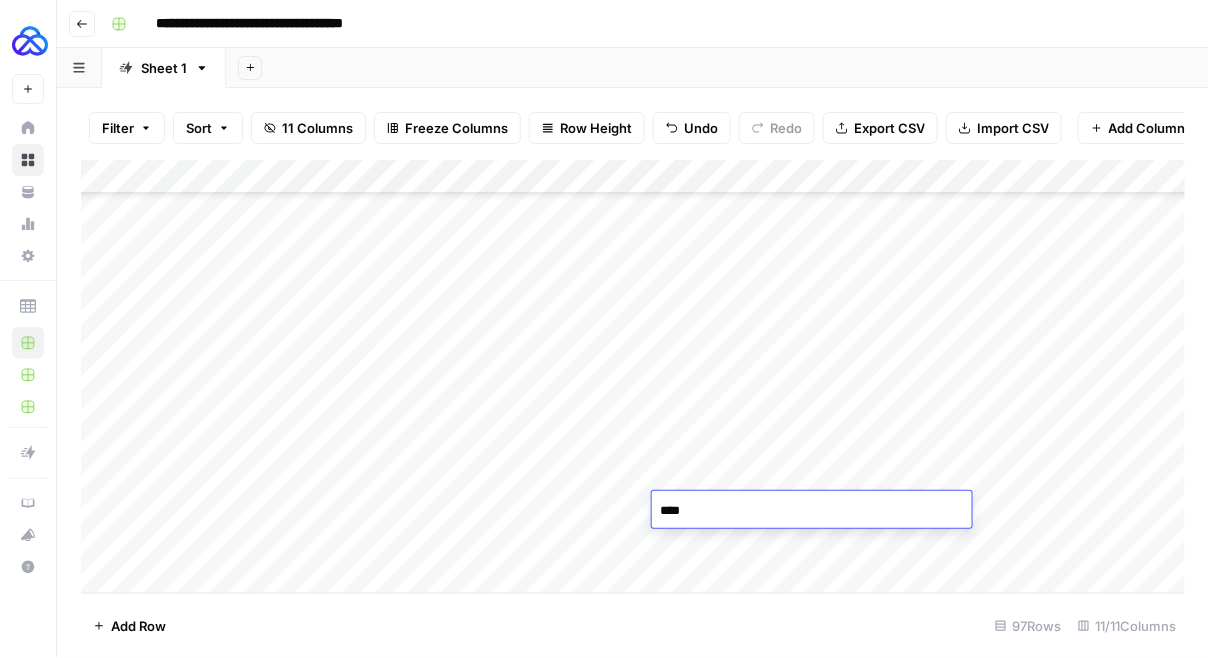 click on "Add Column" at bounding box center [633, 377] 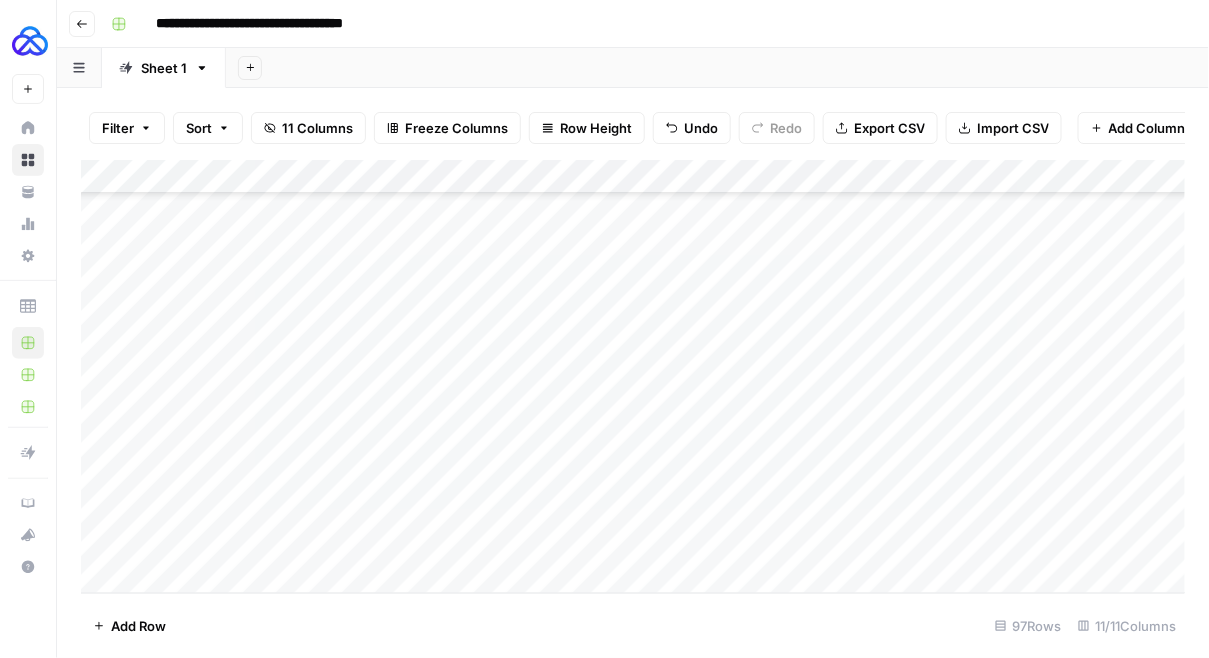click on "Add Column" at bounding box center [633, 377] 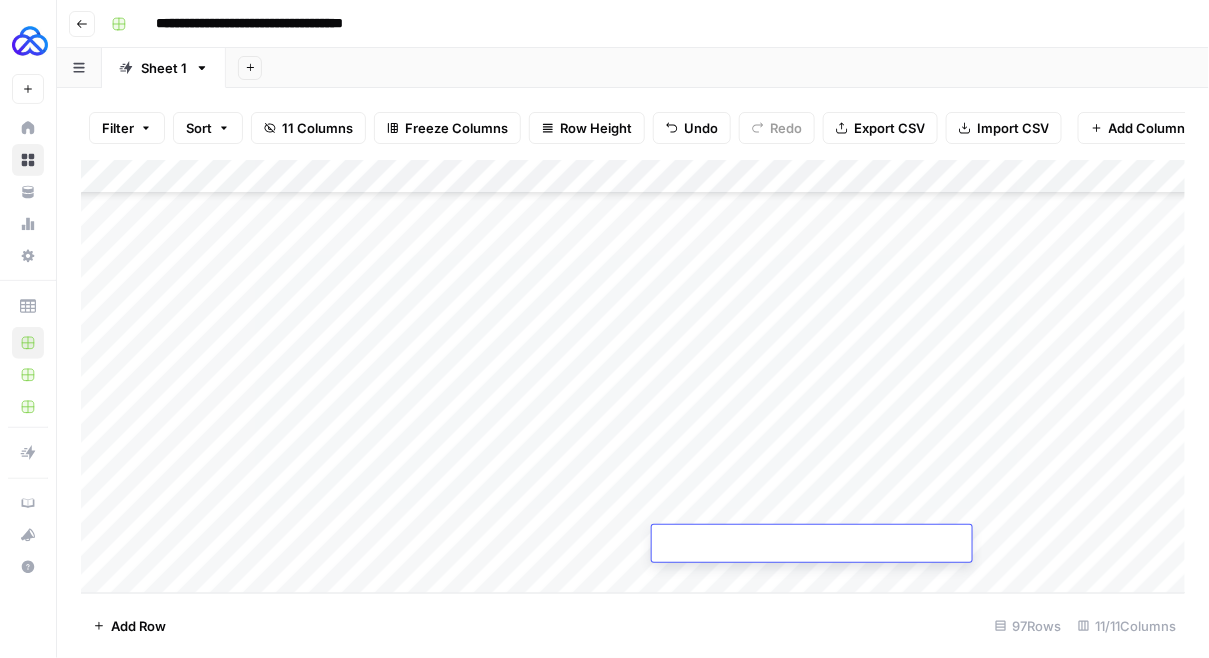 type on "****" 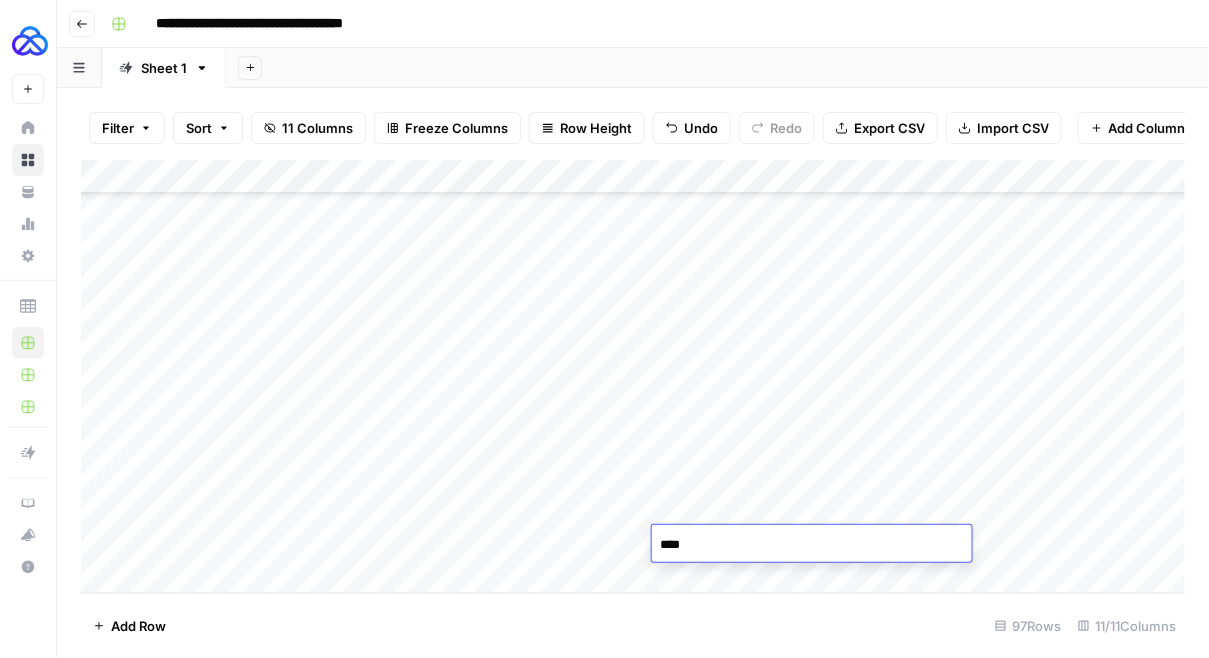 click on "Add Column" at bounding box center [633, 377] 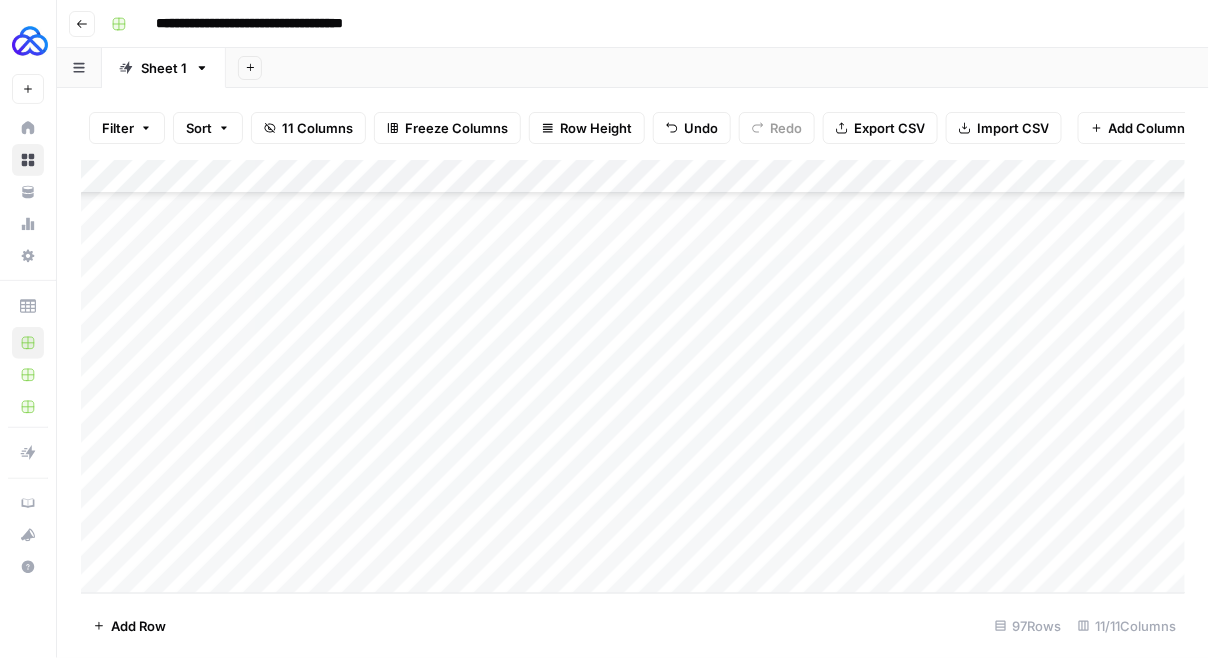 click on "Add Column" at bounding box center (633, 377) 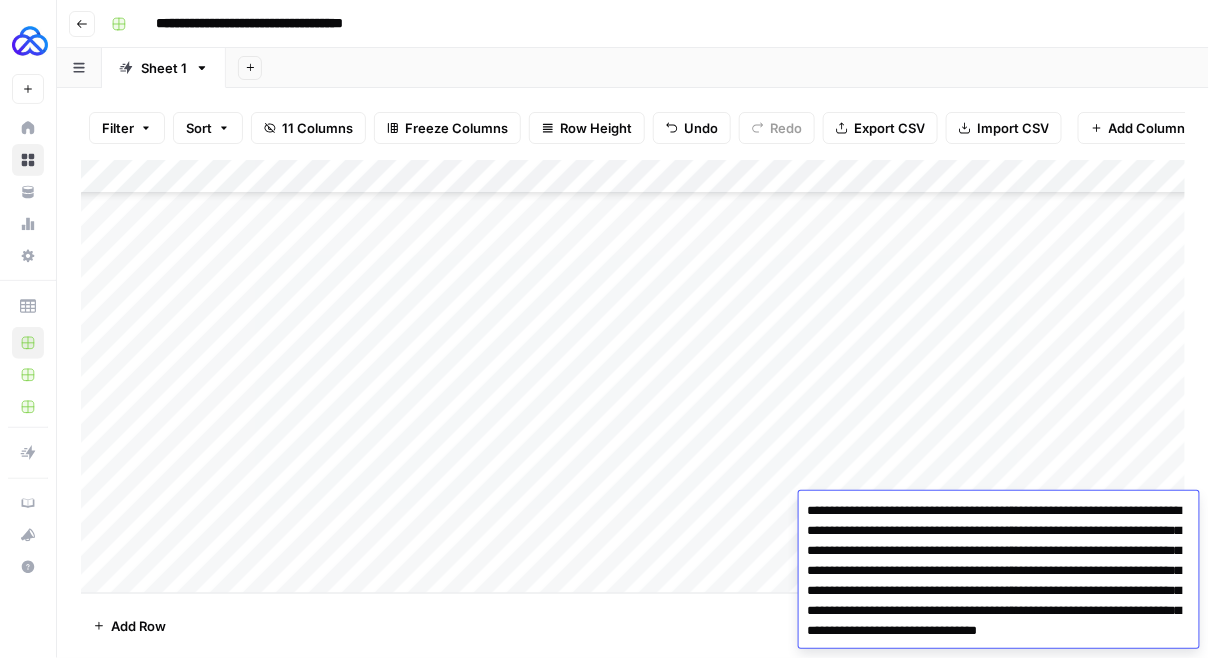 scroll, scrollTop: 36, scrollLeft: 0, axis: vertical 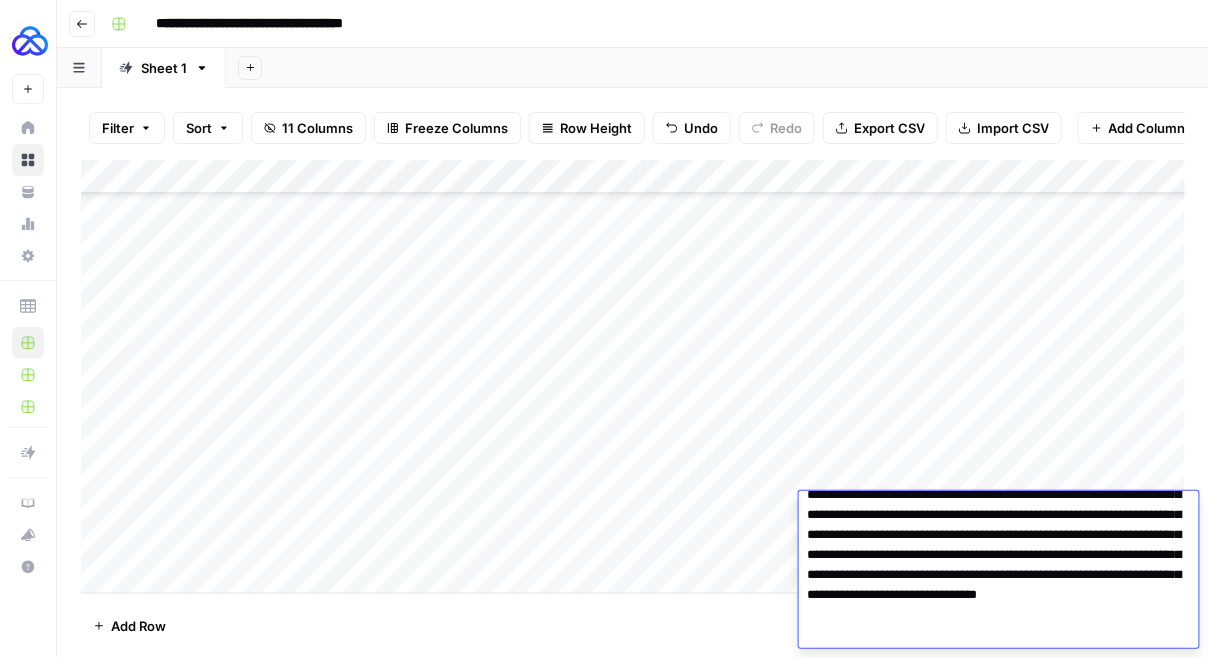 click on "Add Column" at bounding box center (633, 377) 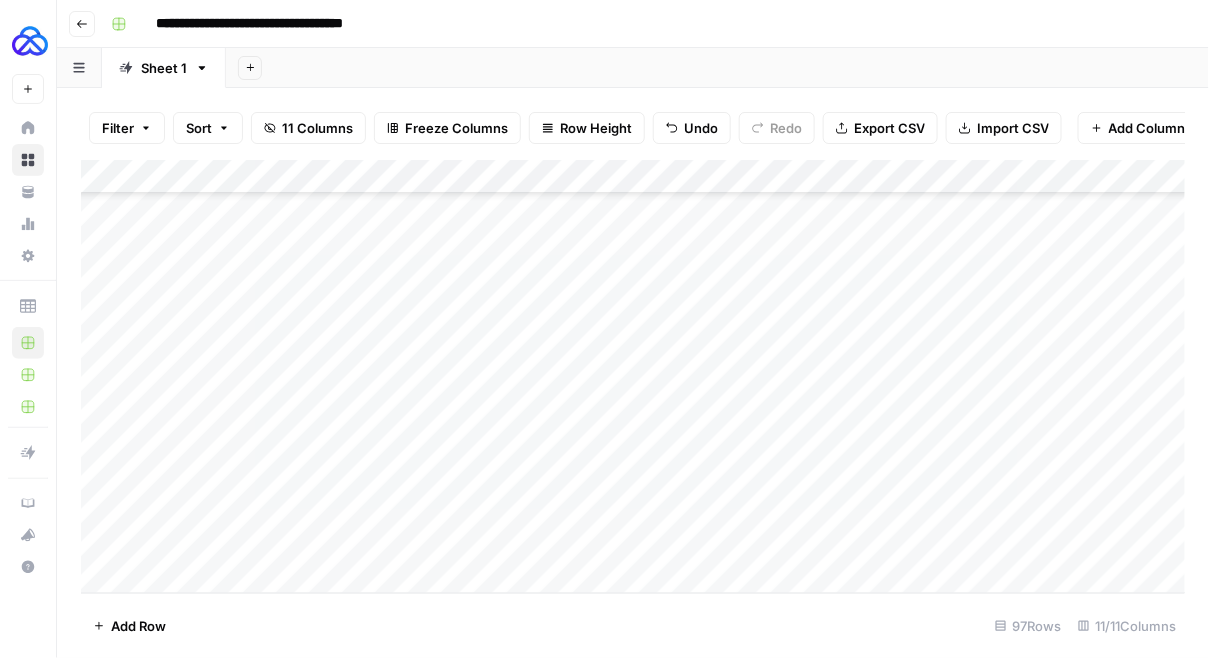 click on "Add Column" at bounding box center [633, 377] 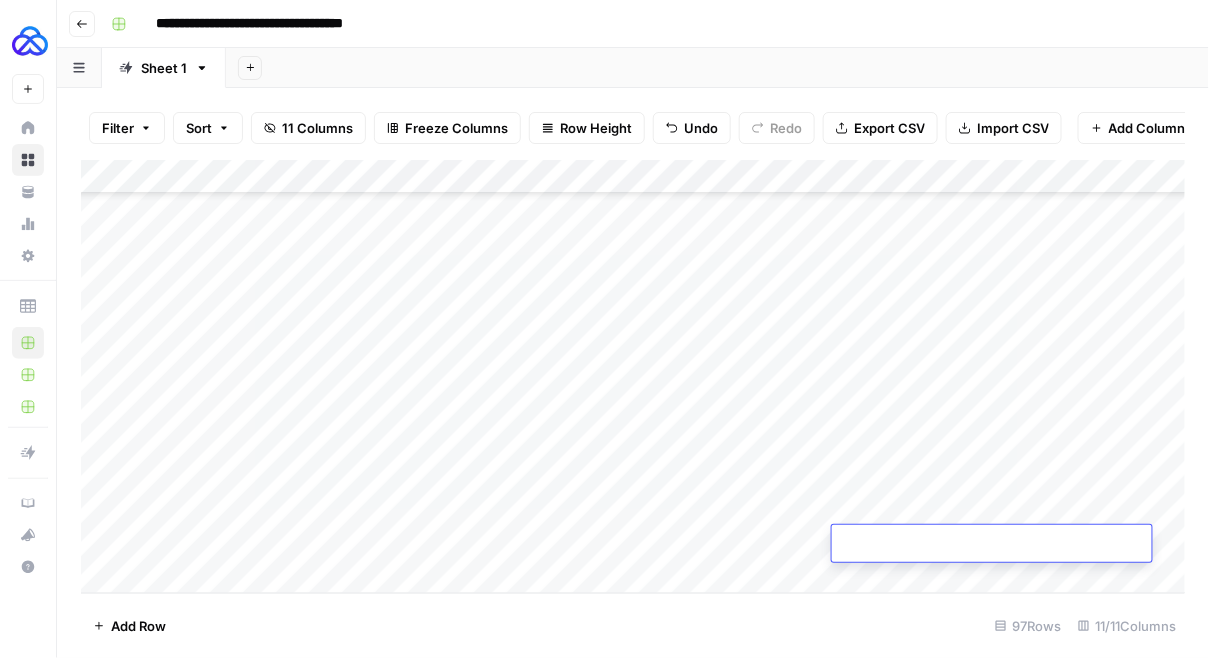type on "**********" 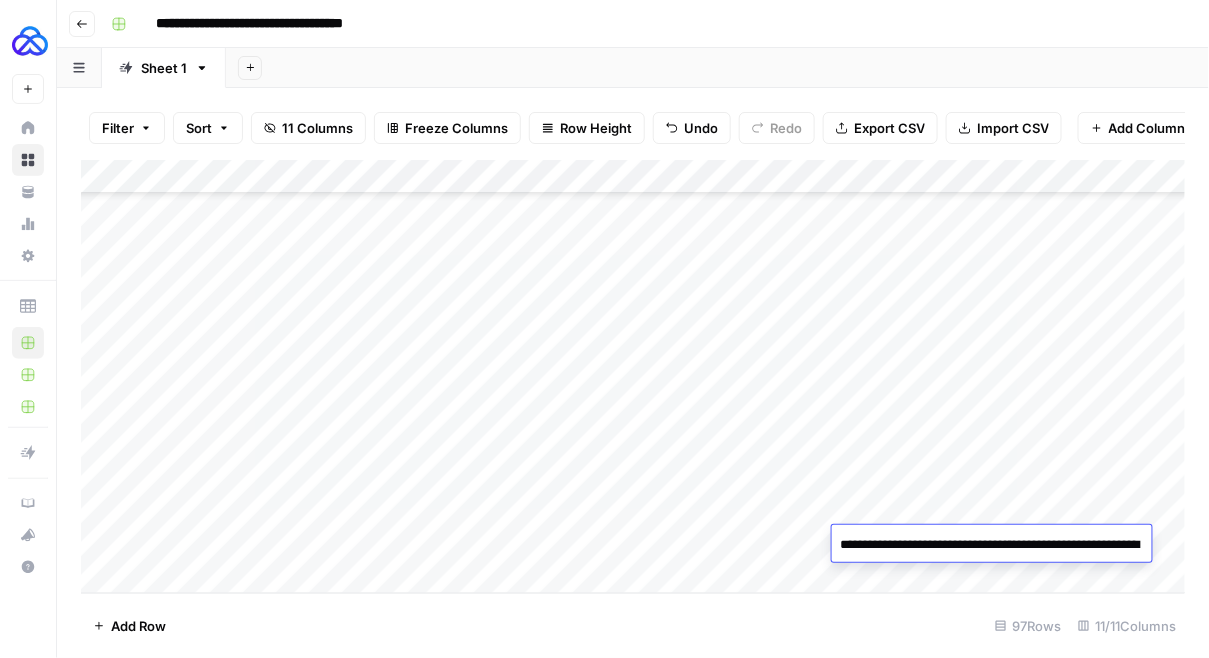 scroll, scrollTop: 64, scrollLeft: 0, axis: vertical 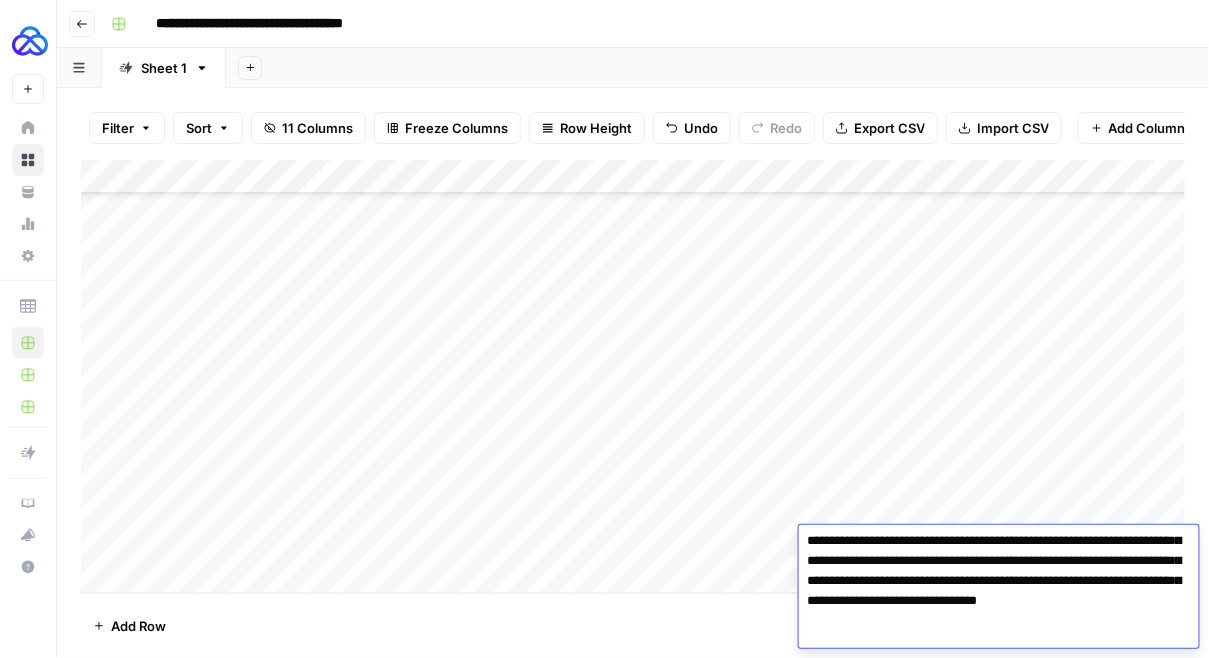 click on "Add Column" at bounding box center (633, 377) 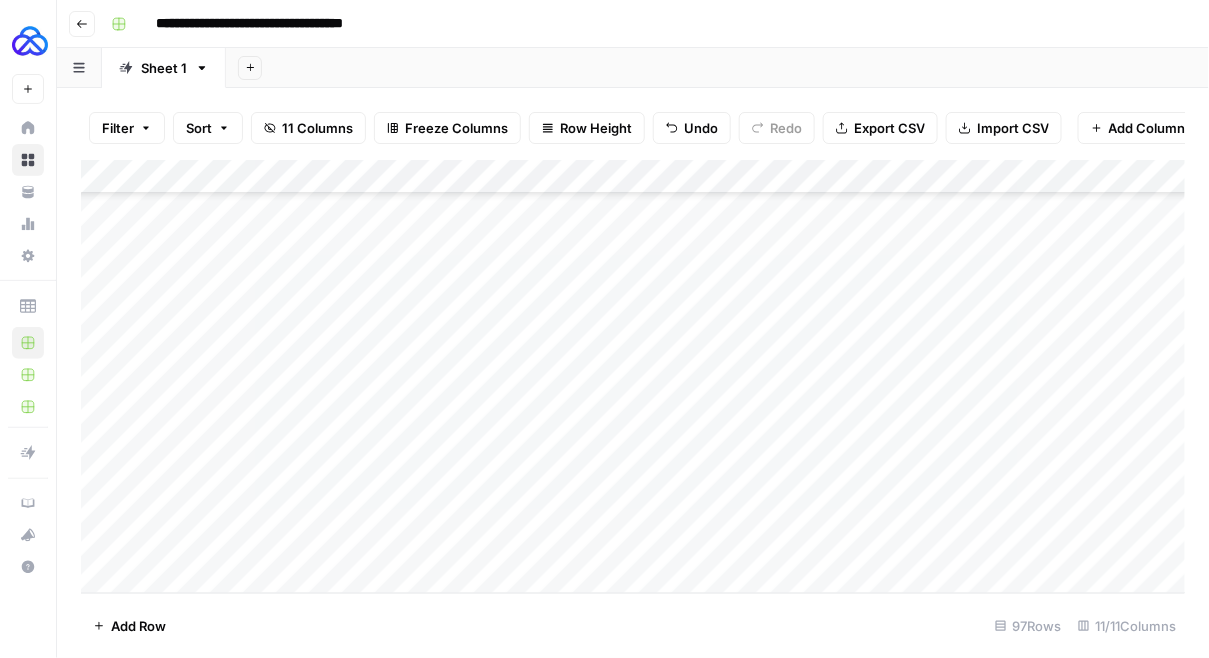 click on "Add Column" at bounding box center [633, 377] 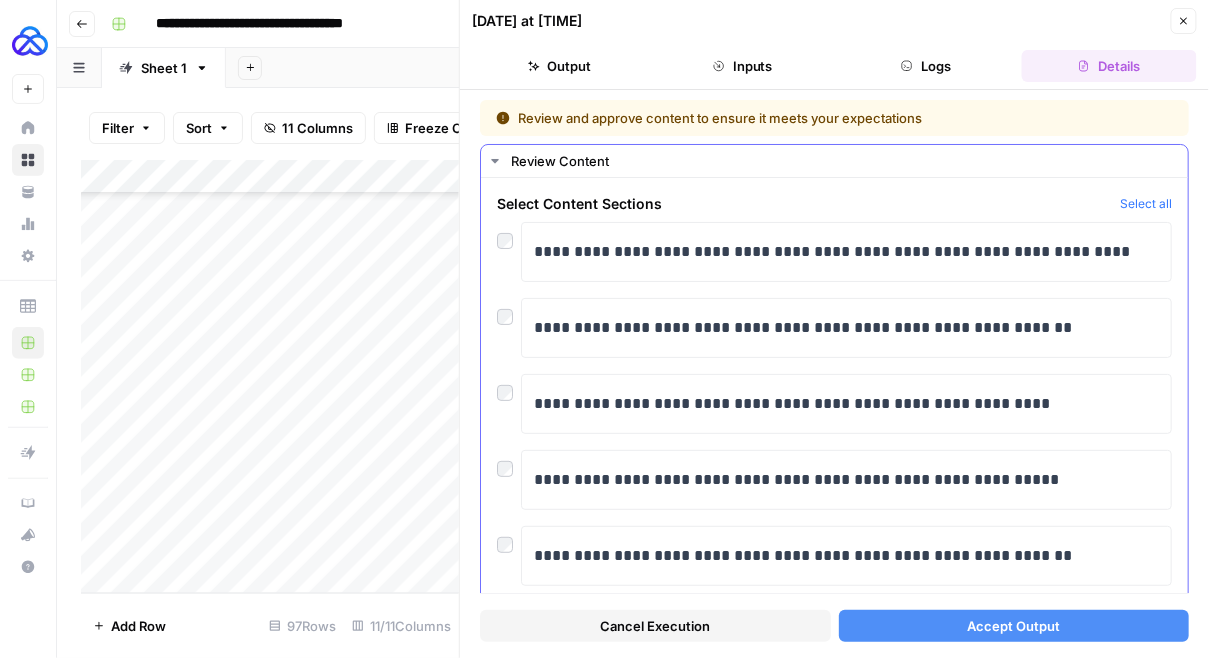 click on "**********" at bounding box center (834, 504) 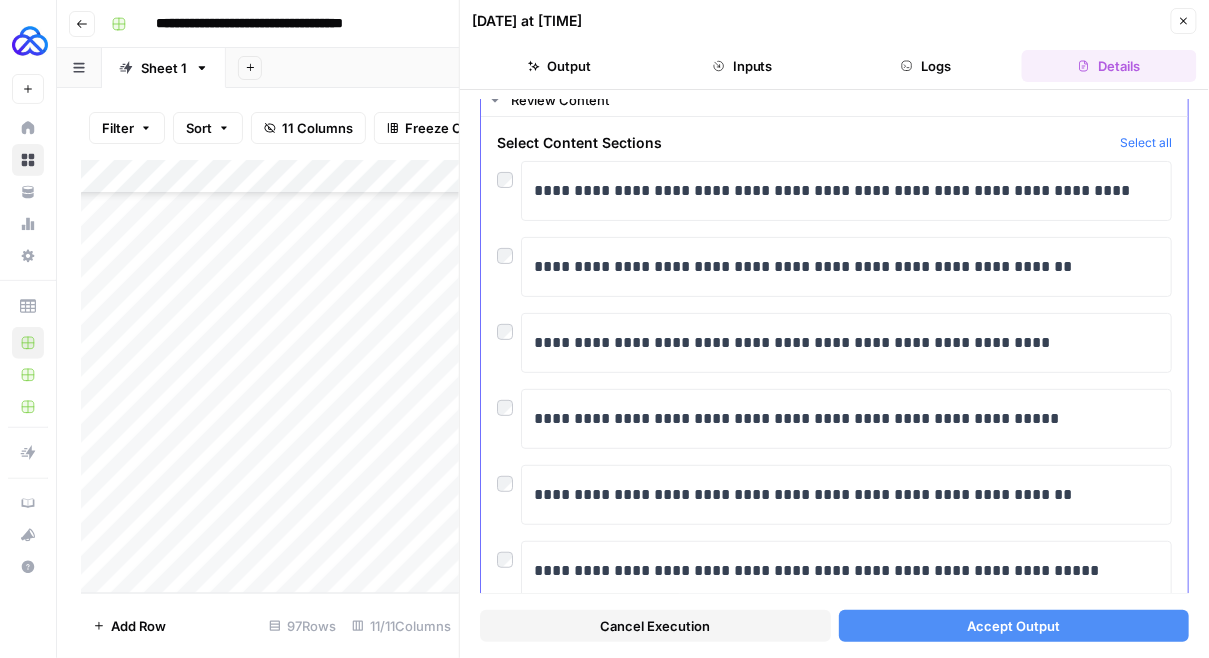scroll, scrollTop: 63, scrollLeft: 0, axis: vertical 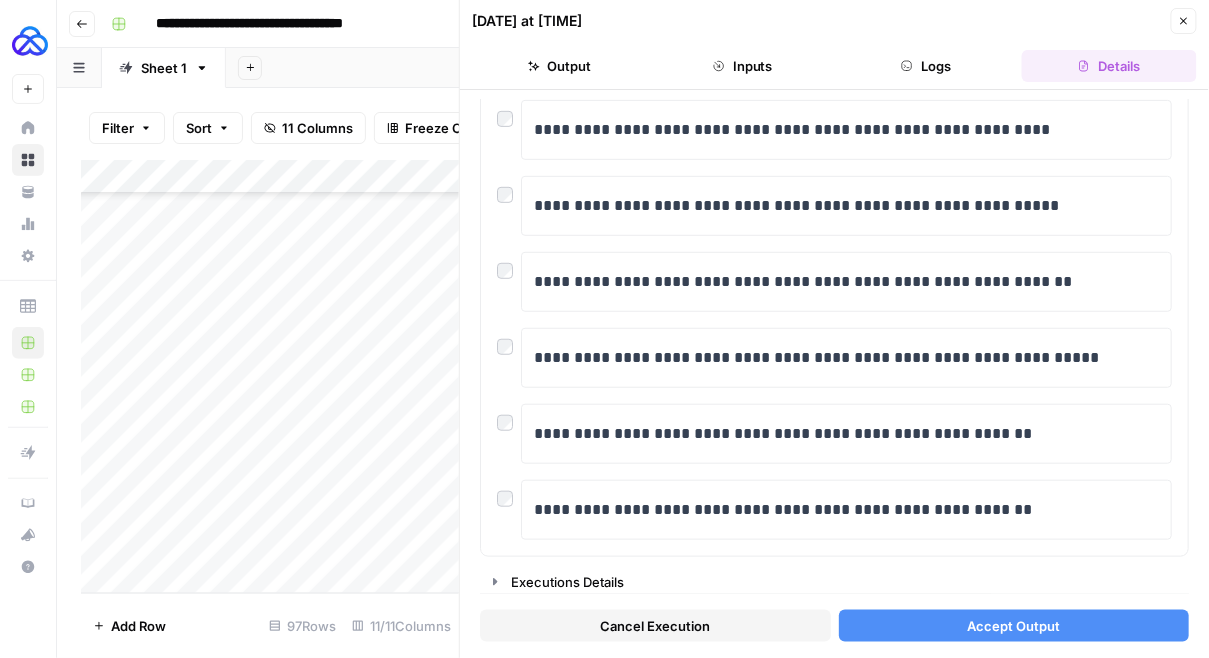 click on "Accept Output" at bounding box center (1014, 626) 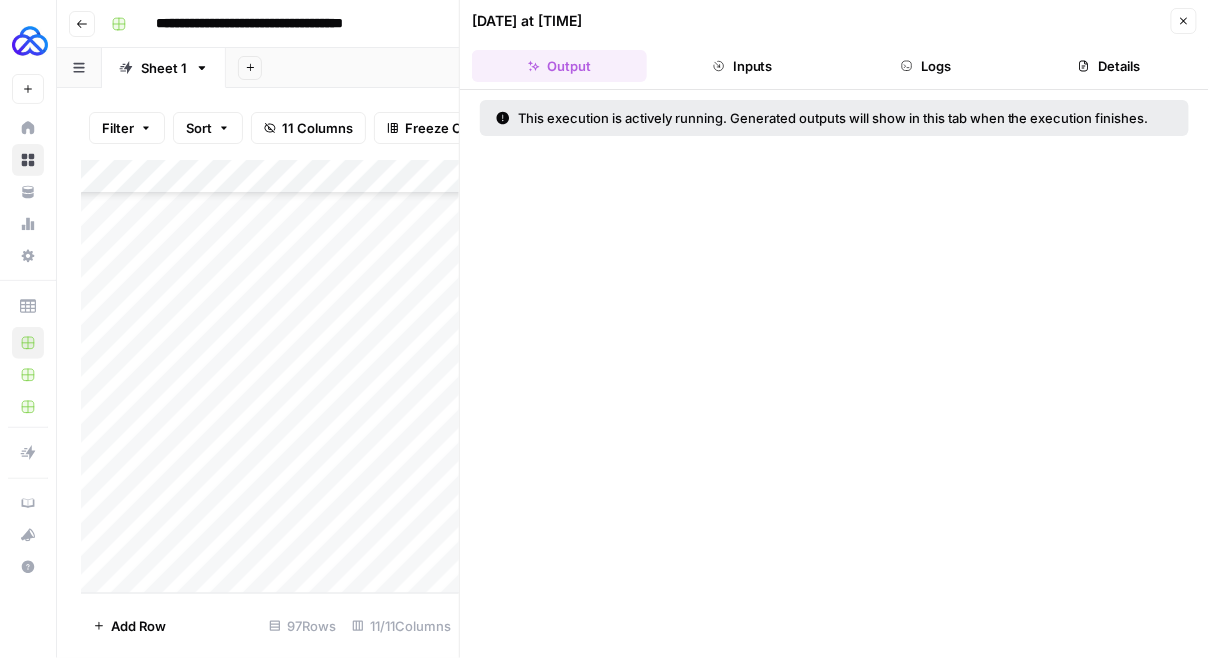 click 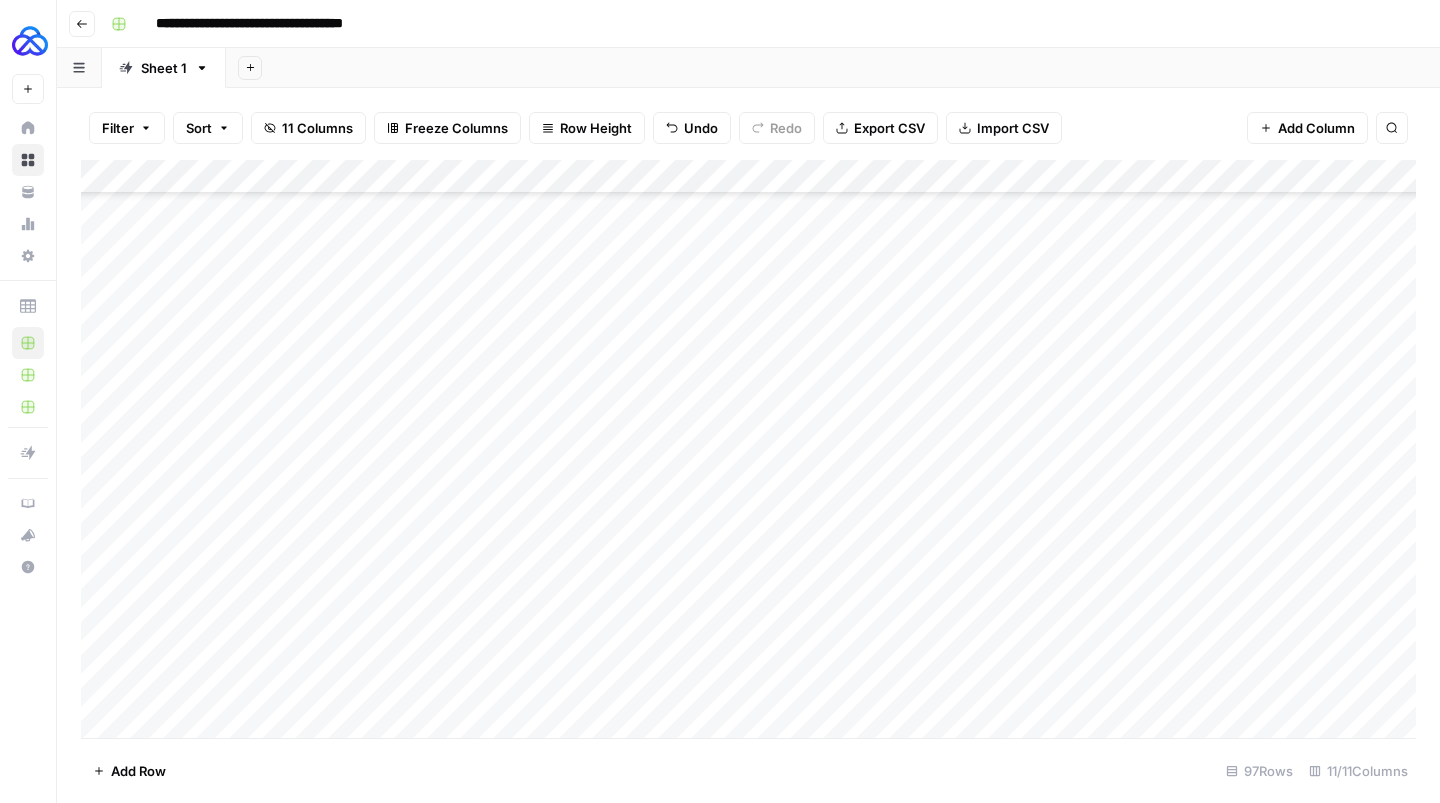 scroll, scrollTop: 2785, scrollLeft: 0, axis: vertical 